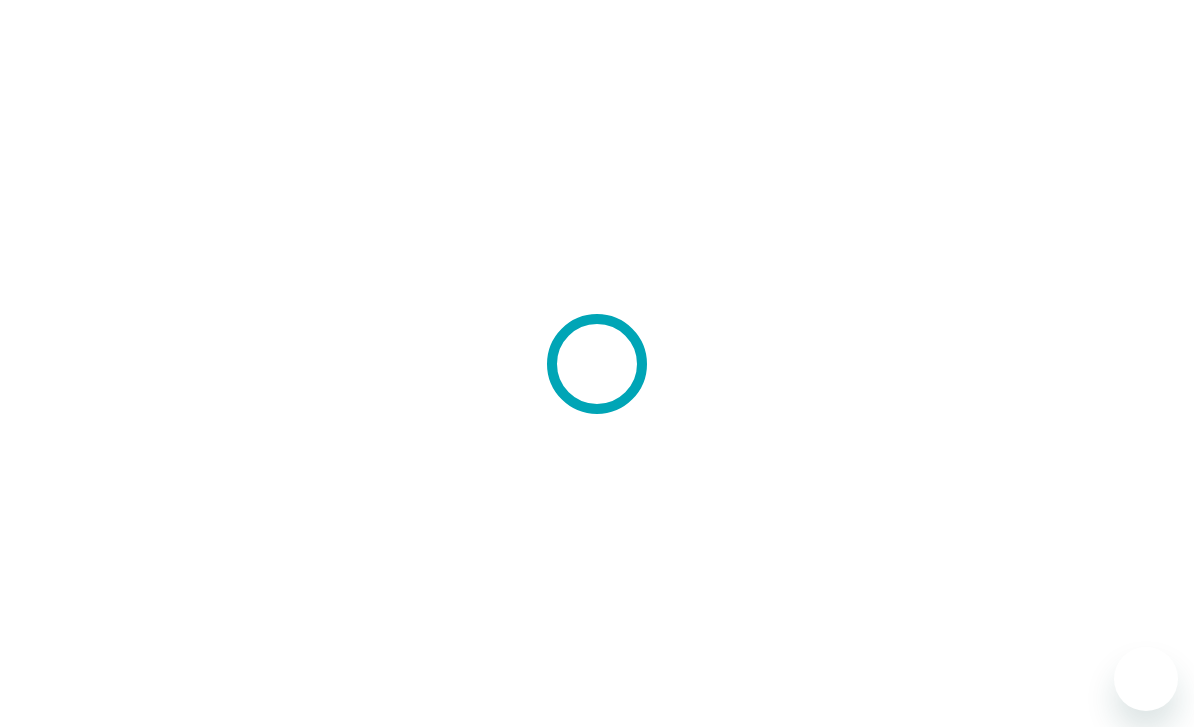 scroll, scrollTop: 0, scrollLeft: 0, axis: both 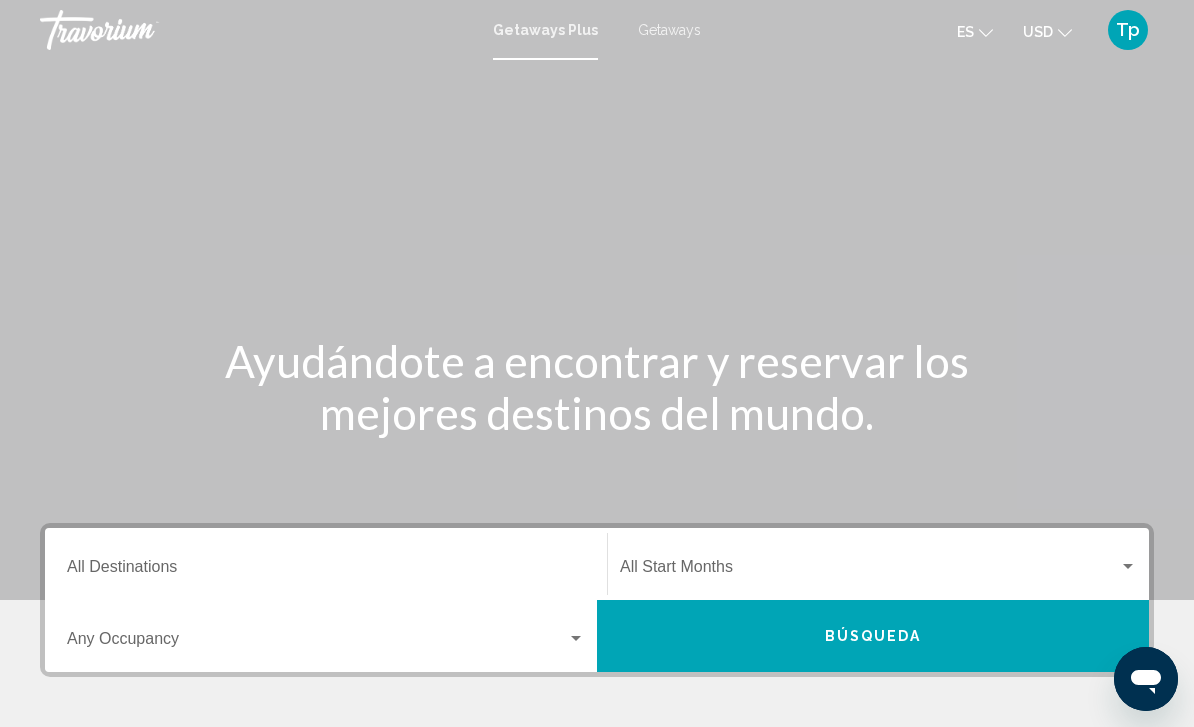 click on "Destination All Destinations" at bounding box center [326, 571] 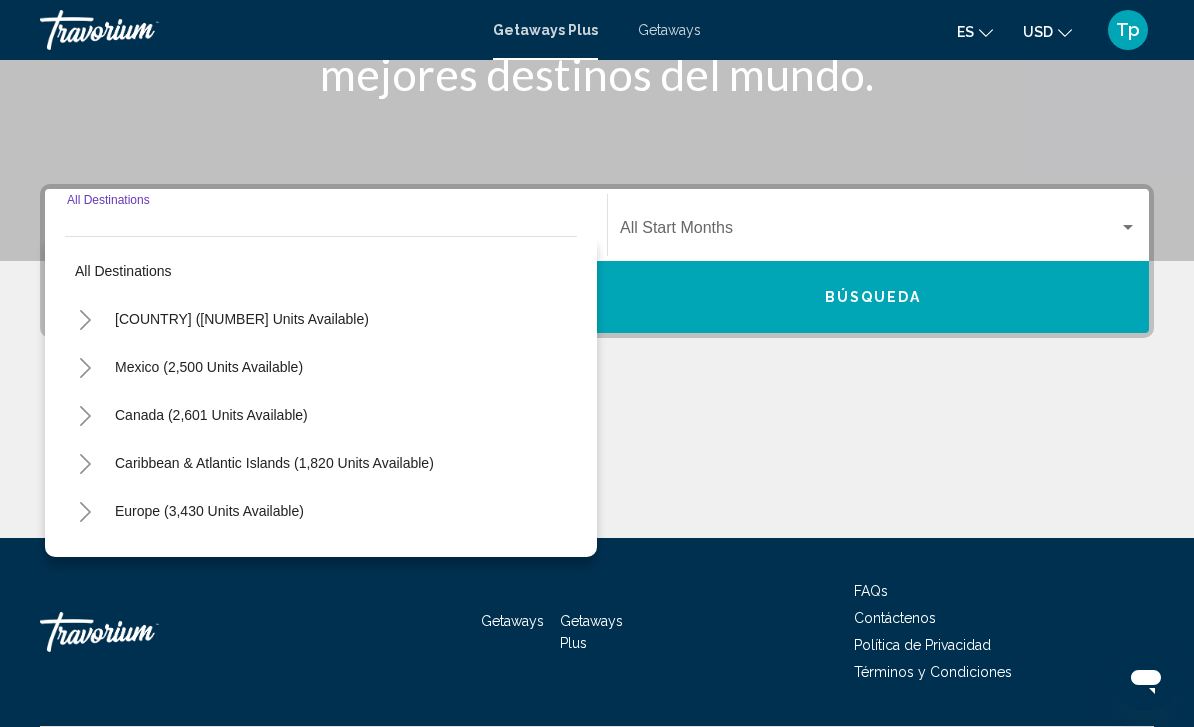 scroll, scrollTop: 395, scrollLeft: 0, axis: vertical 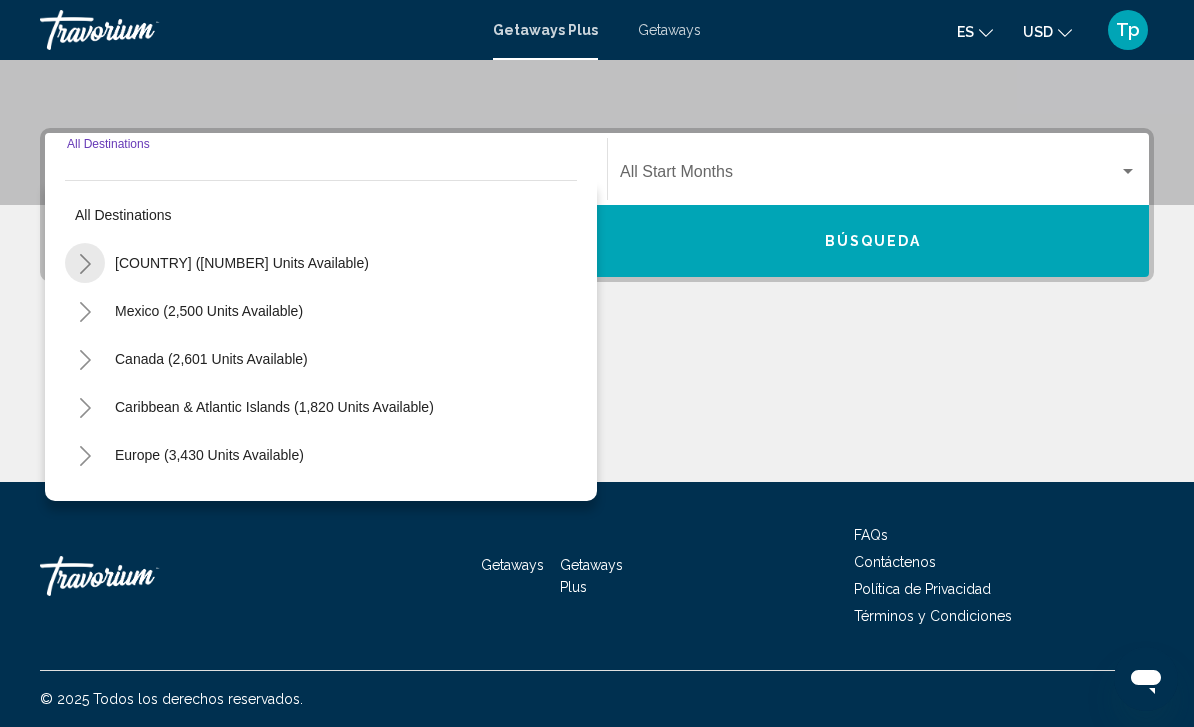 click 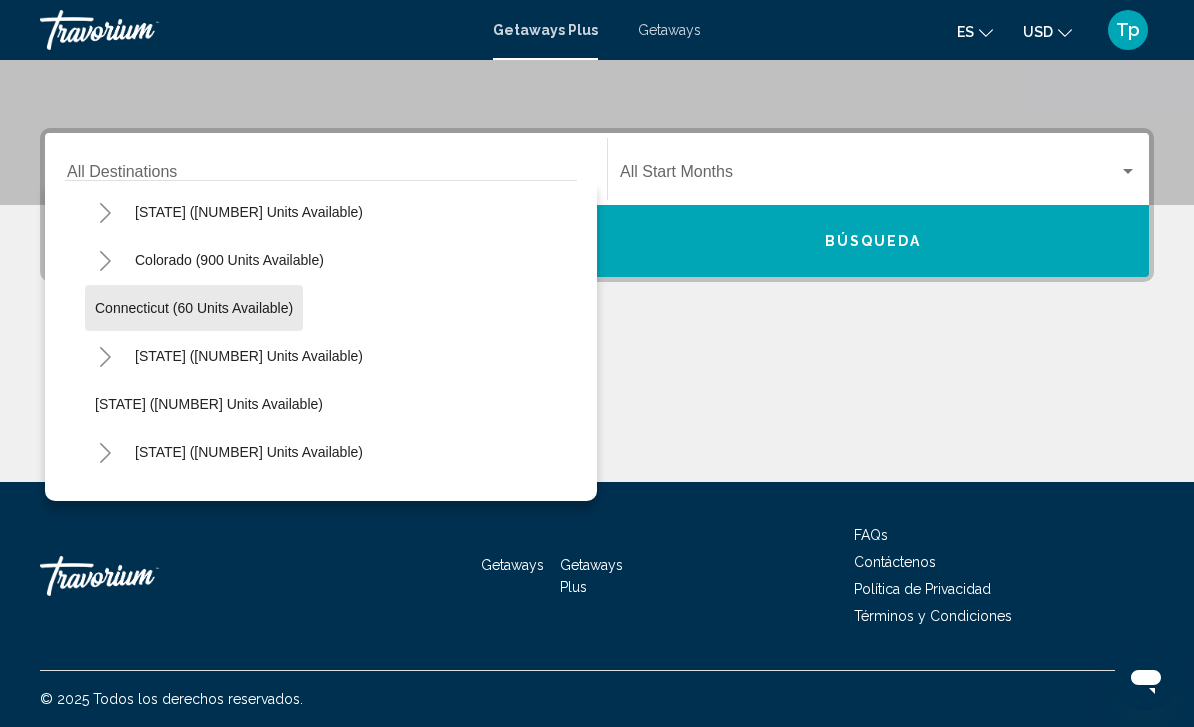 scroll, scrollTop: 275, scrollLeft: 0, axis: vertical 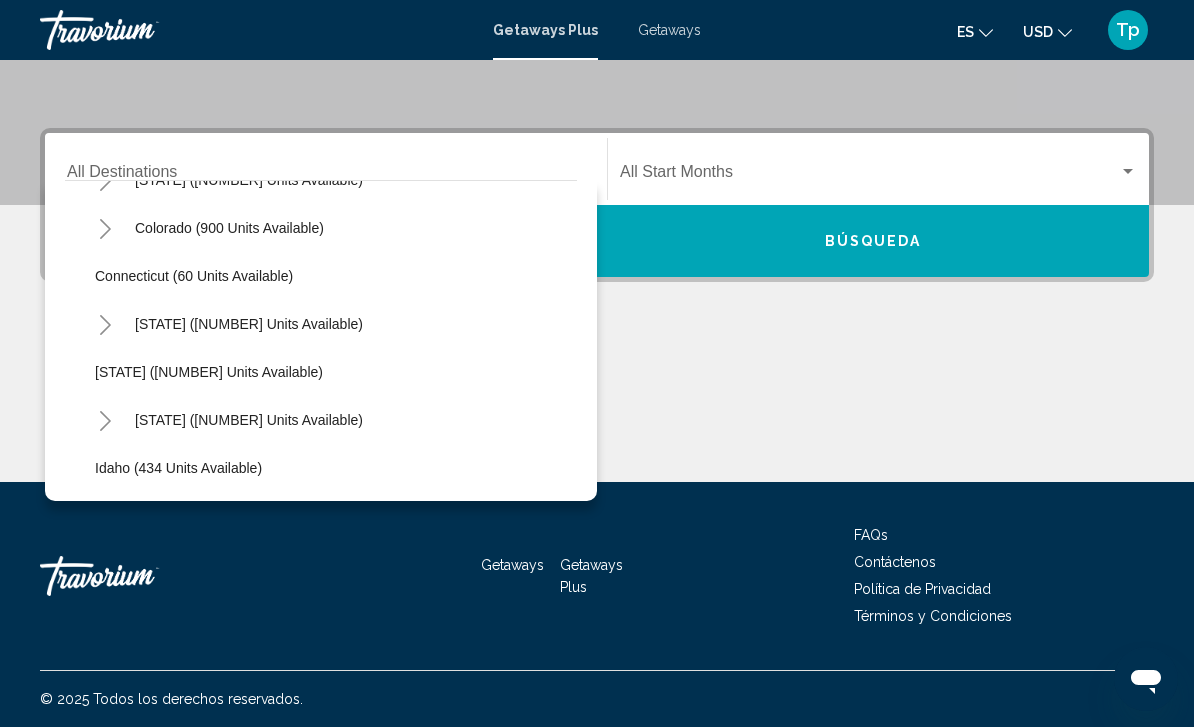click 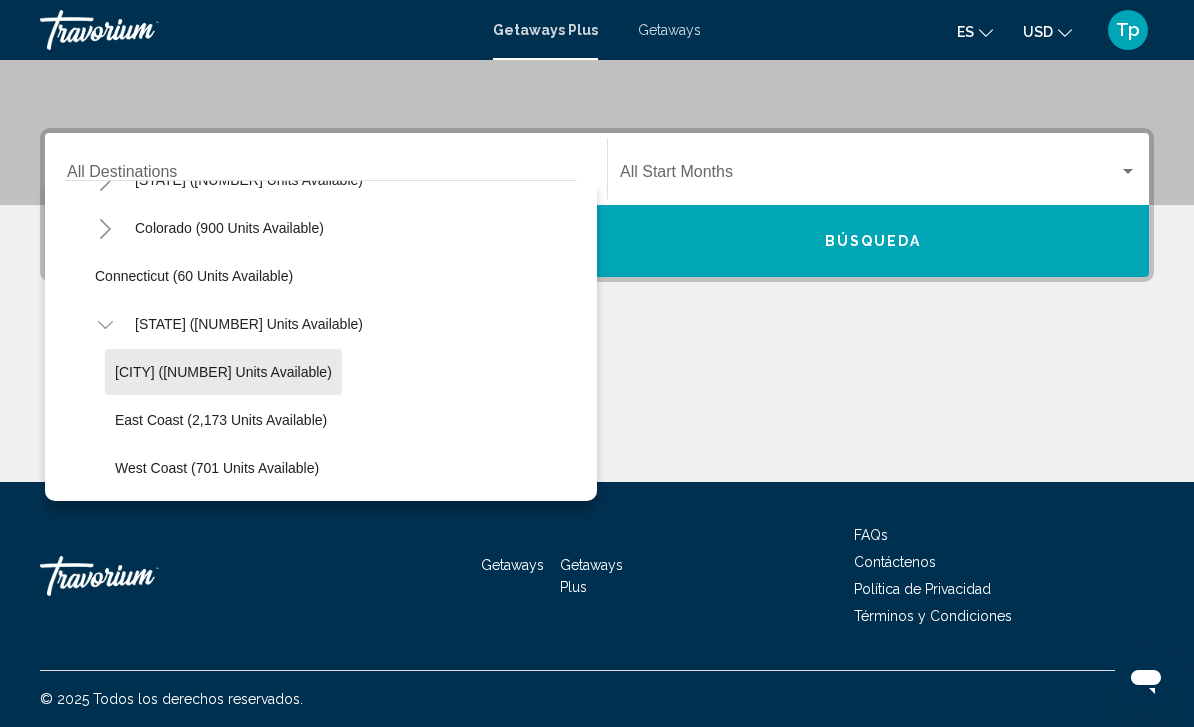 click on "[CITY] ([NUMBER] units available)" 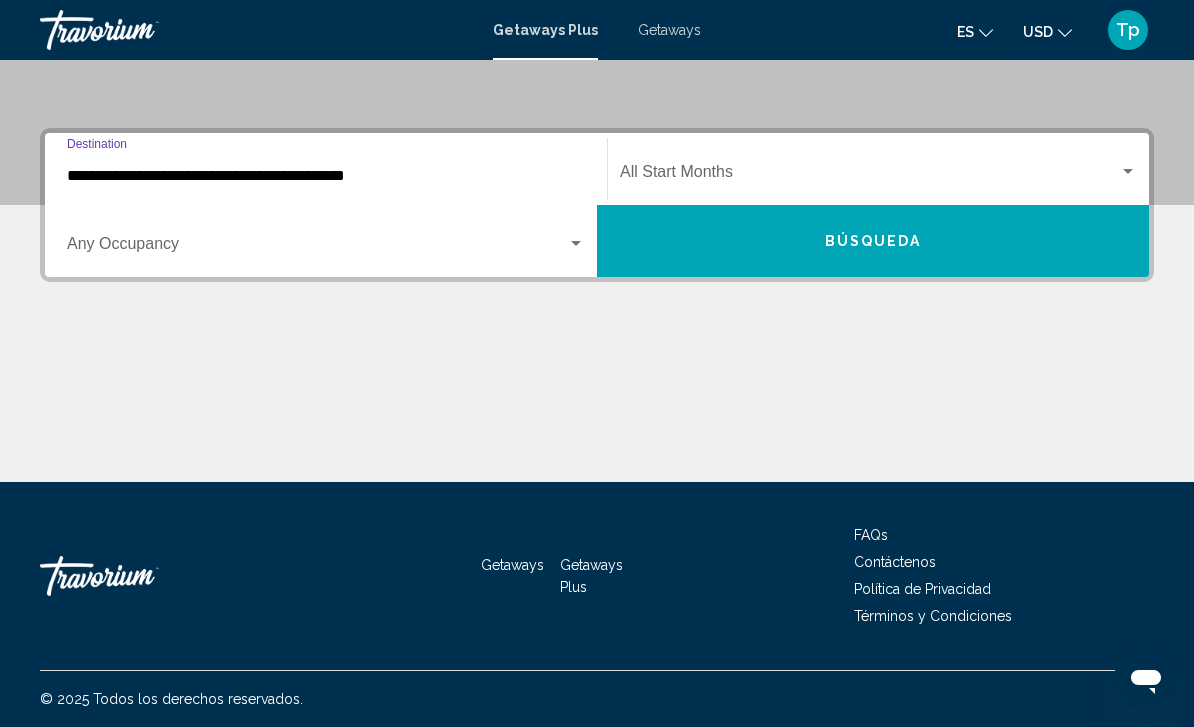 click on "Búsqueda" at bounding box center (873, 241) 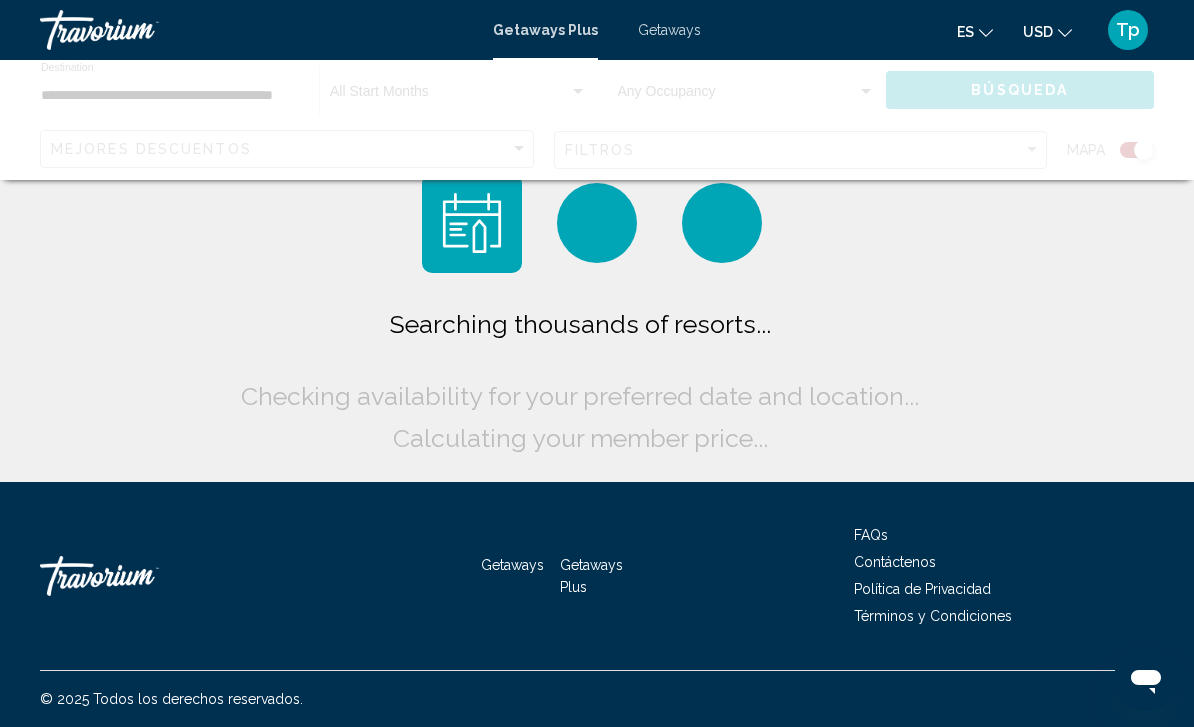 scroll, scrollTop: 64, scrollLeft: 0, axis: vertical 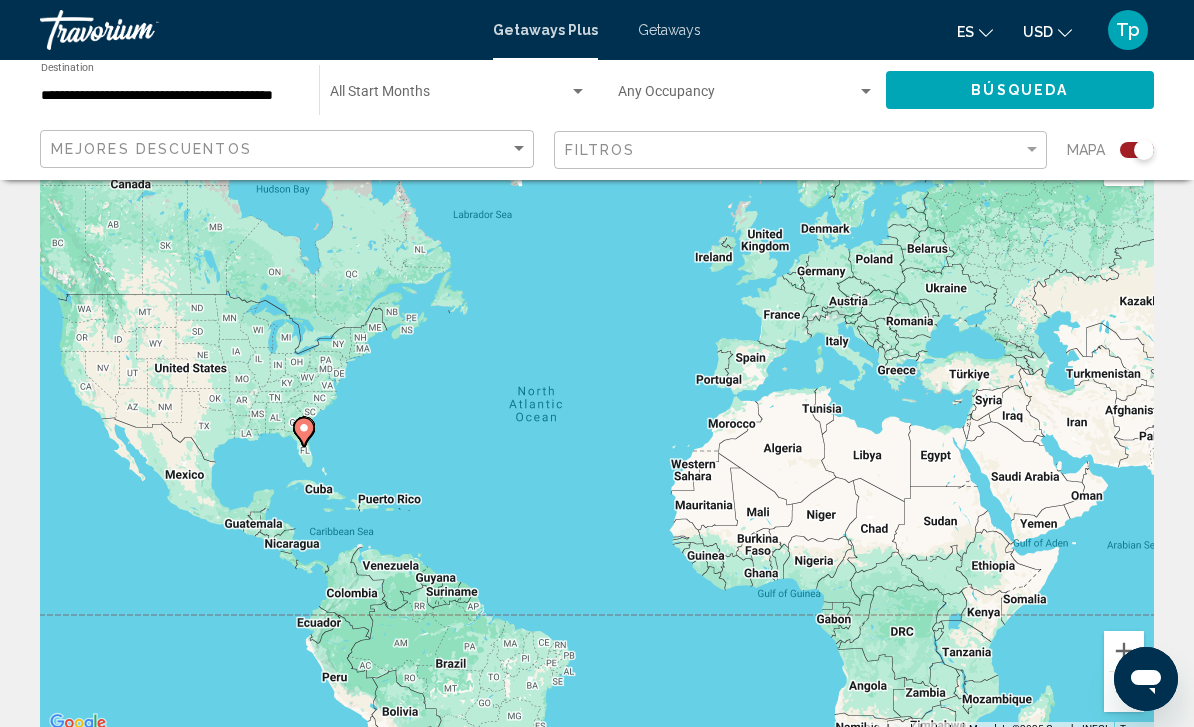 click 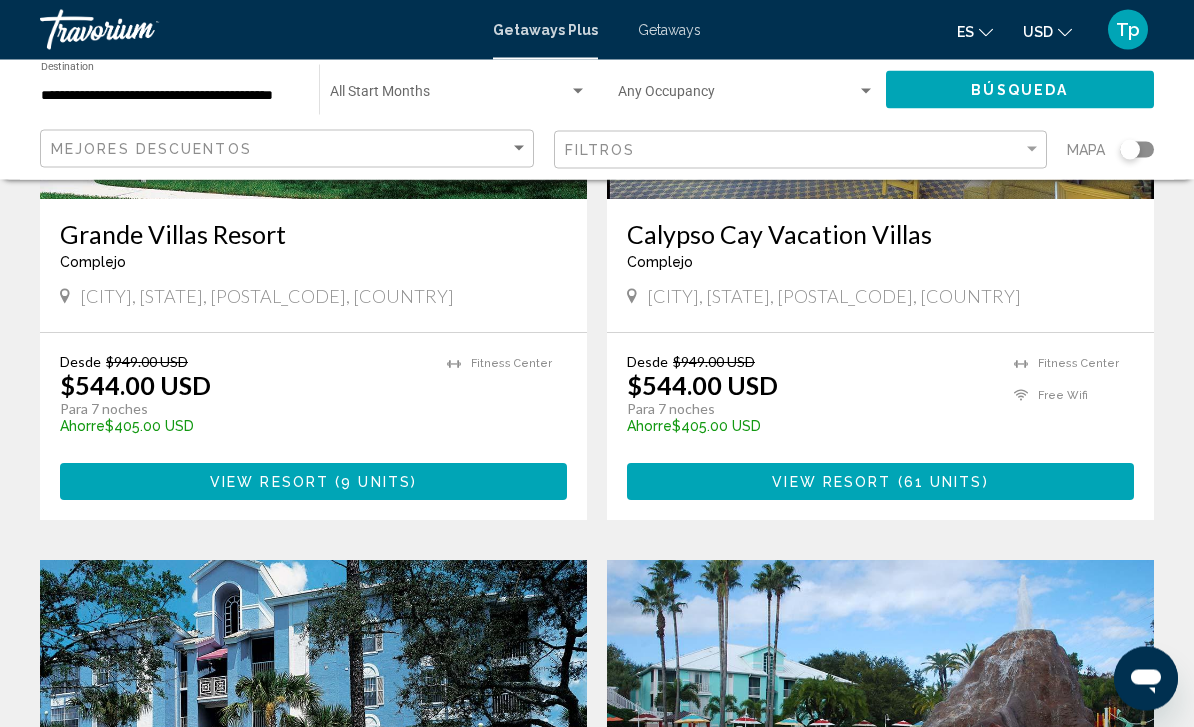scroll, scrollTop: 392, scrollLeft: 0, axis: vertical 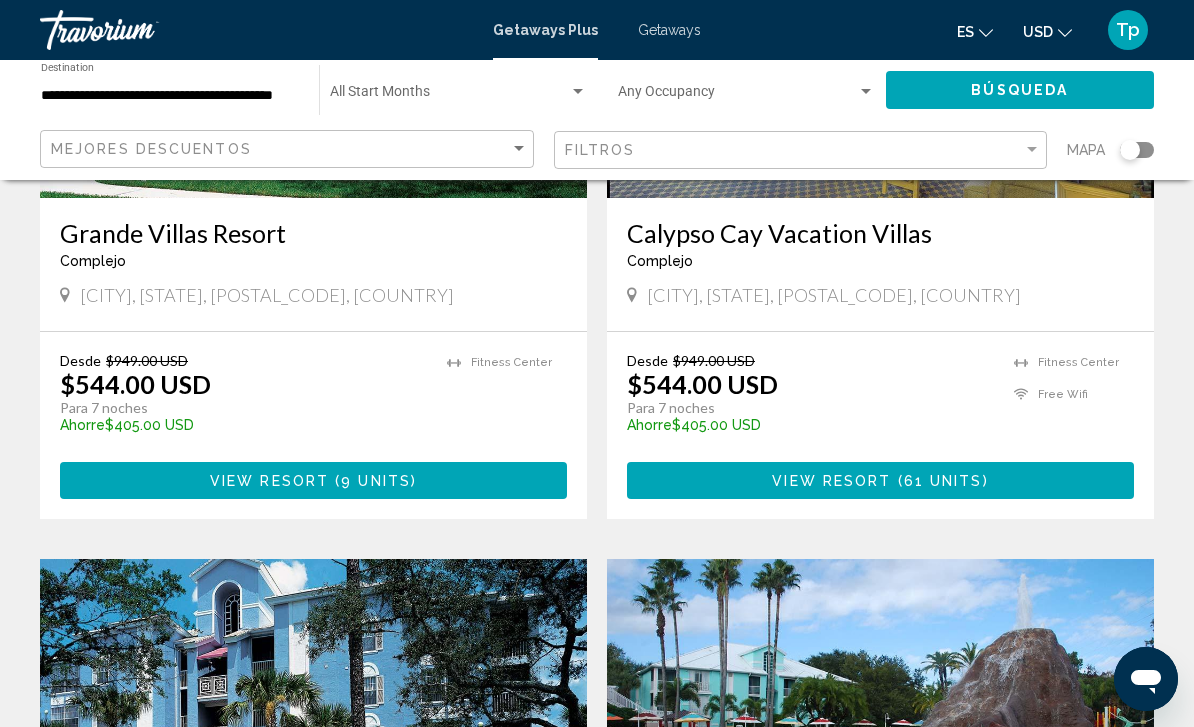 click on "USD" 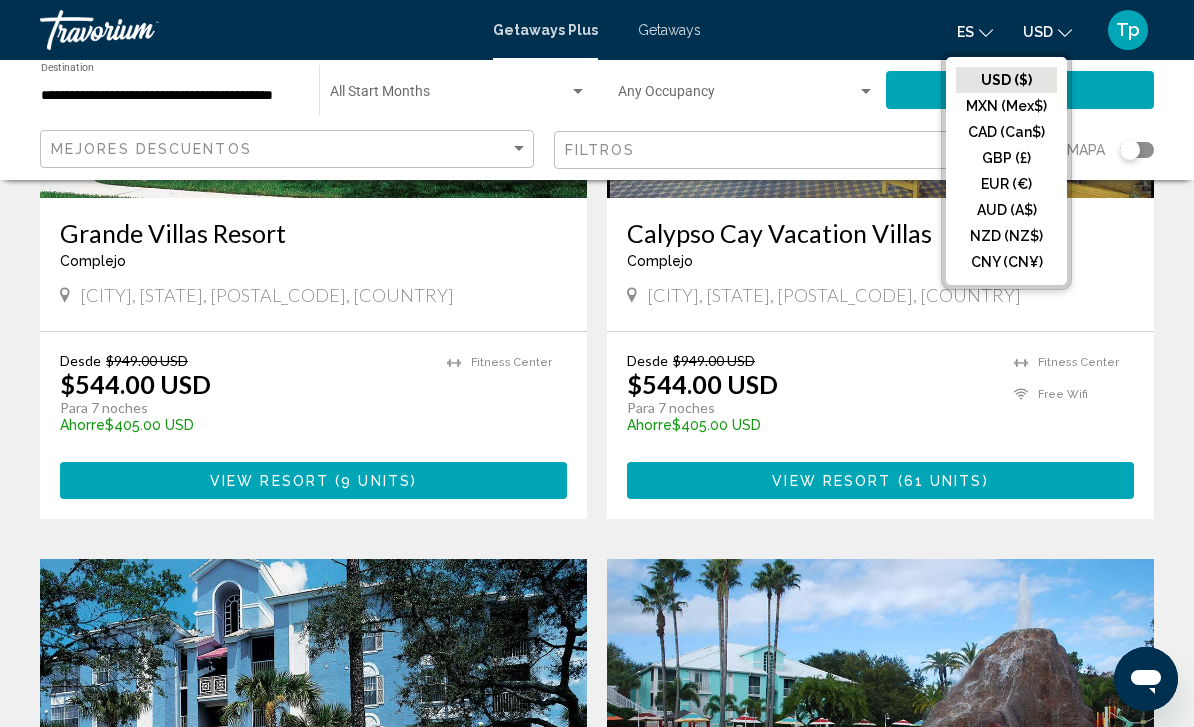 click on "GBP (£)" 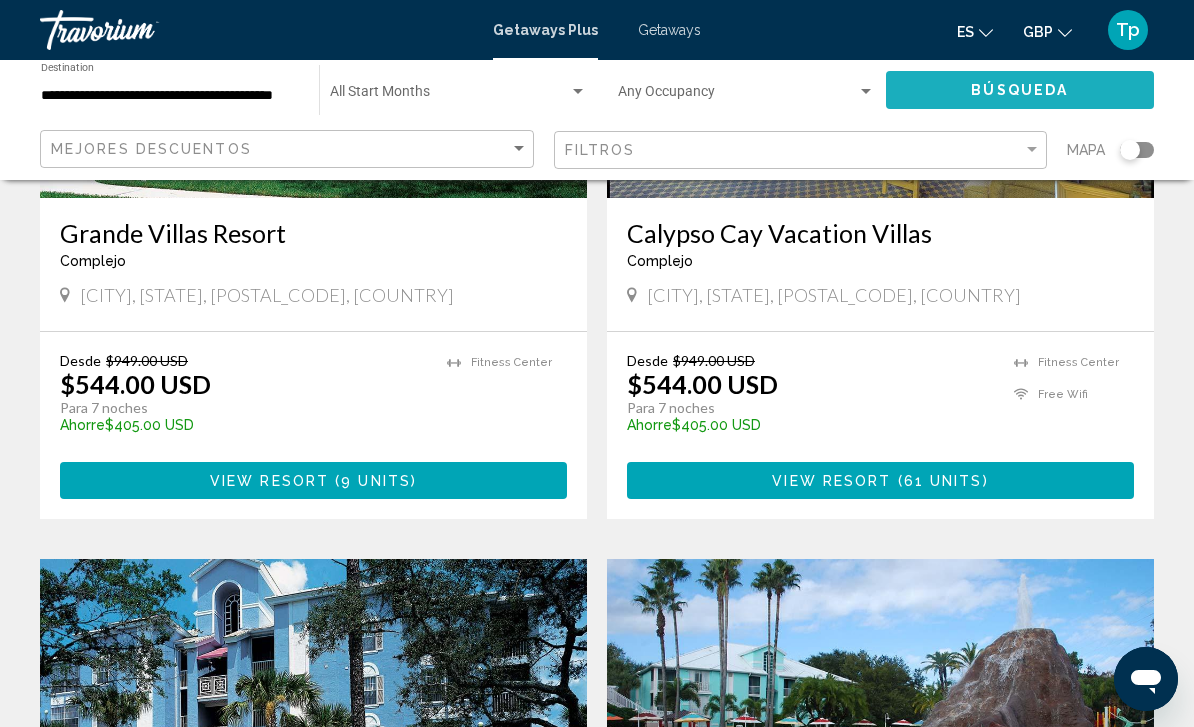 click on "Búsqueda" 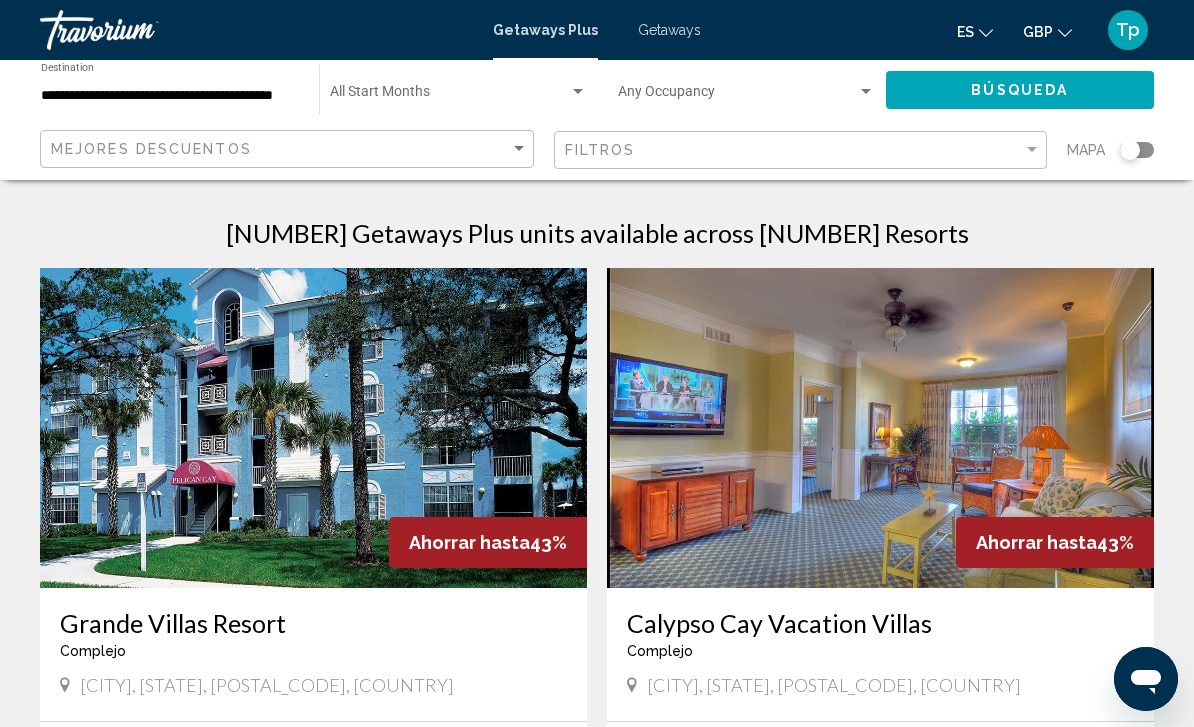 scroll, scrollTop: 0, scrollLeft: 0, axis: both 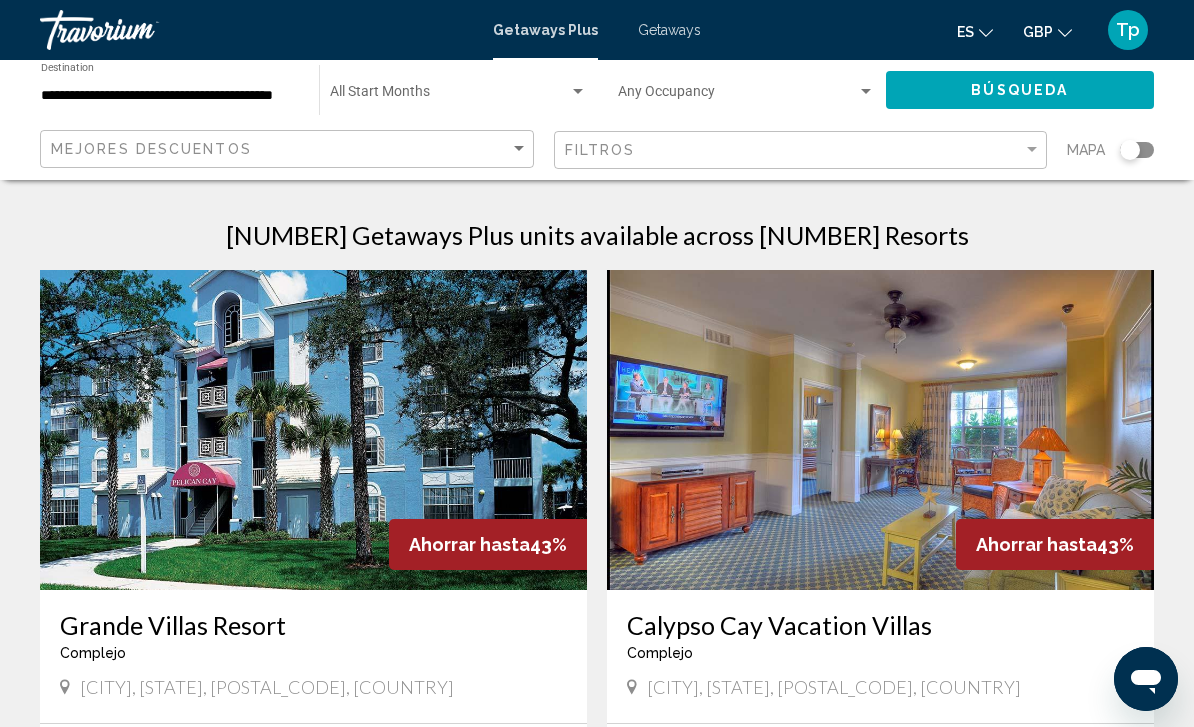 click at bounding box center [449, 96] 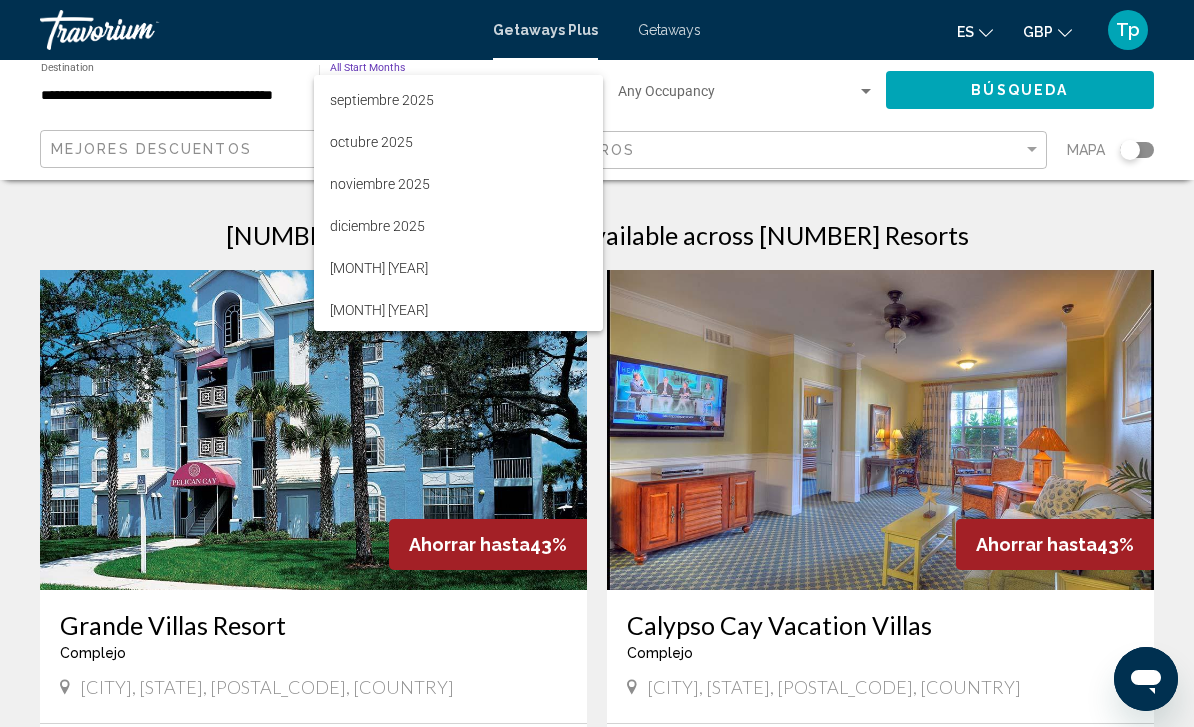 scroll, scrollTop: 80, scrollLeft: 0, axis: vertical 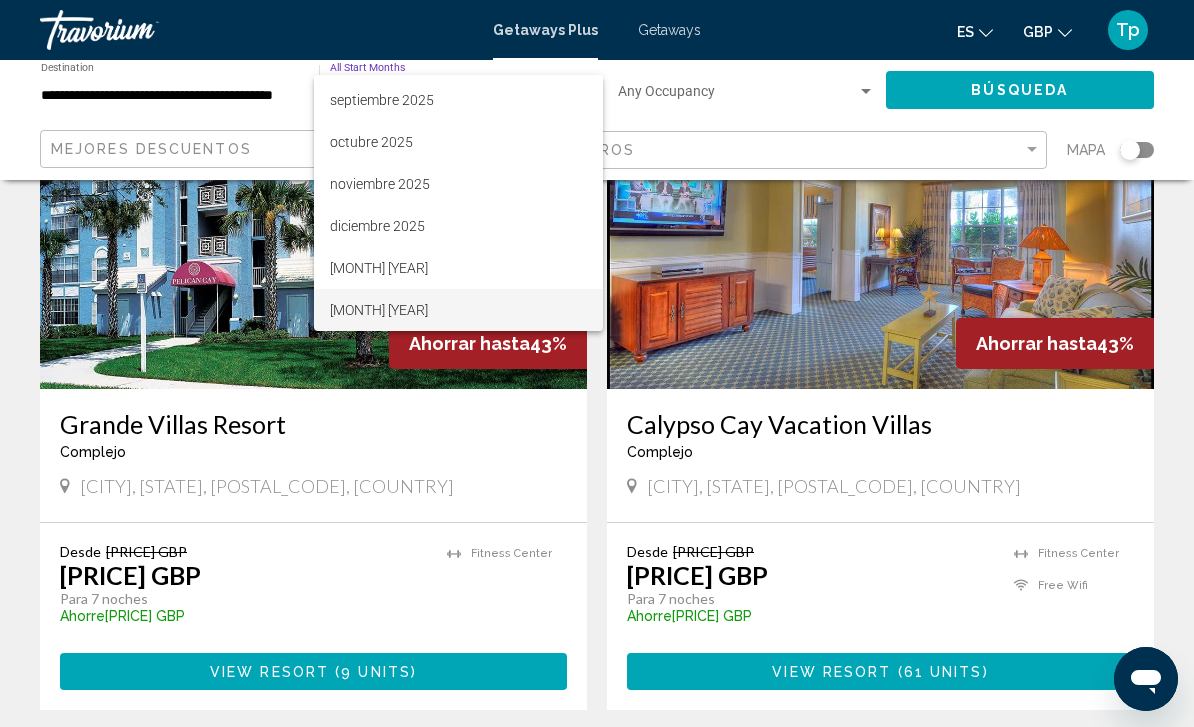click on "[MONTH] [YEAR]" at bounding box center [458, 310] 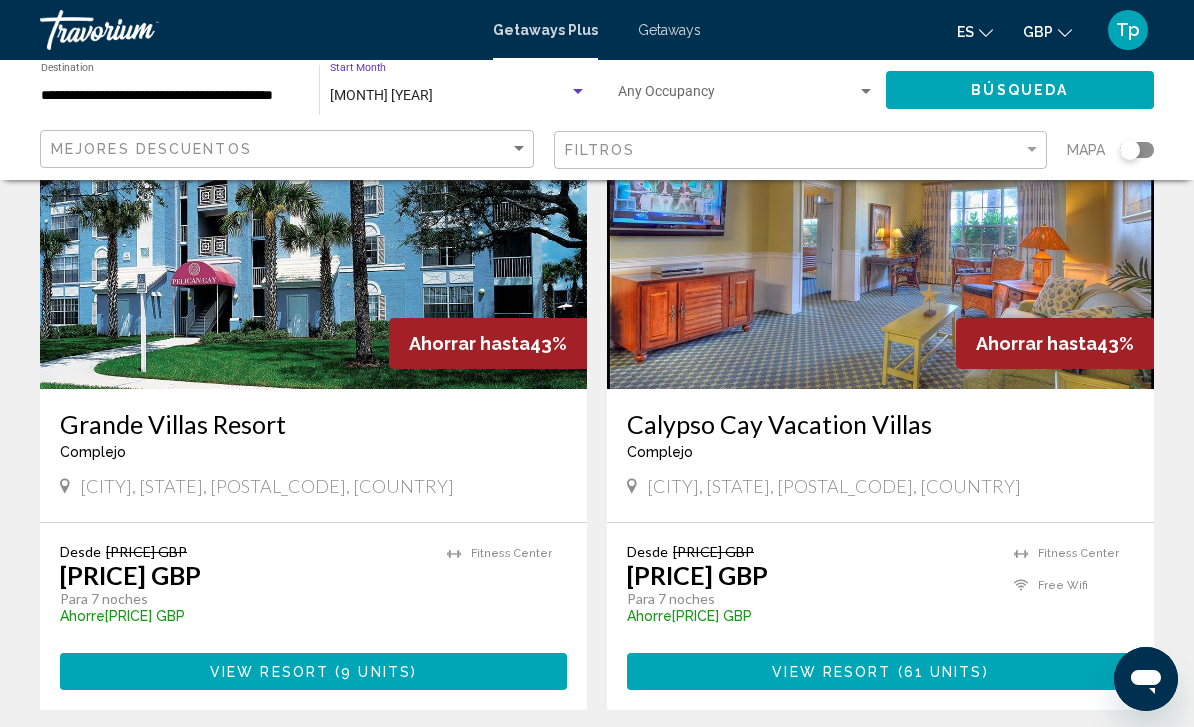 click on "Búsqueda" 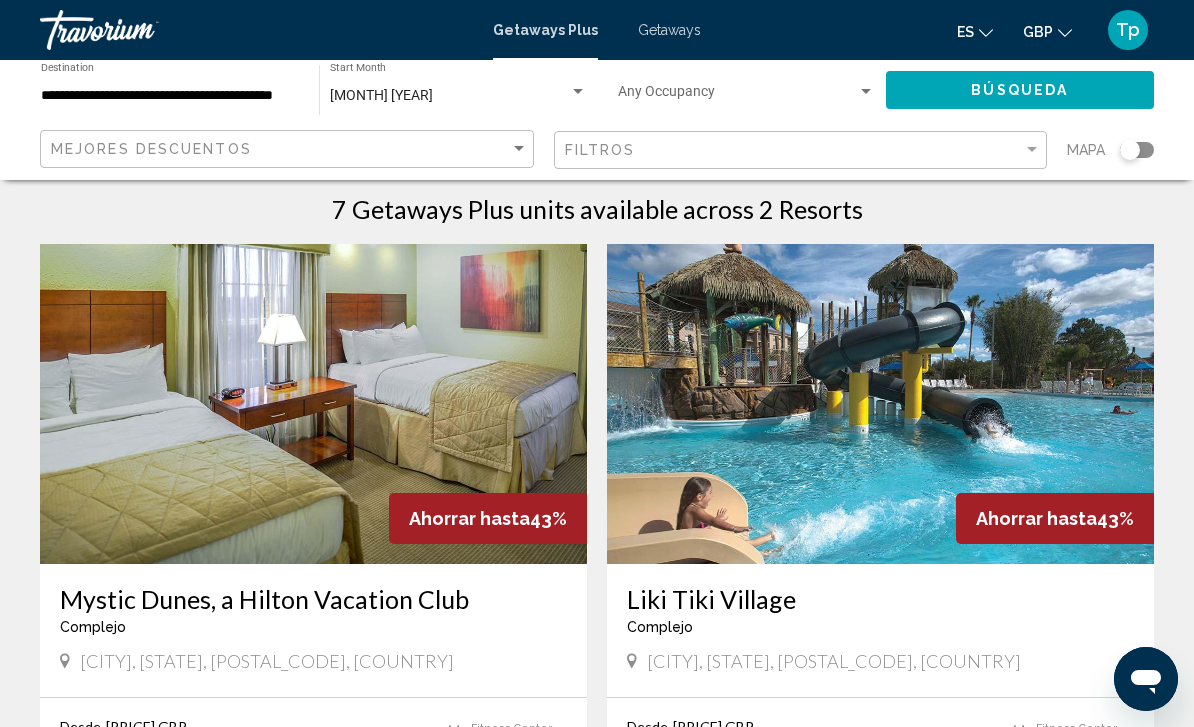 scroll, scrollTop: 0, scrollLeft: 0, axis: both 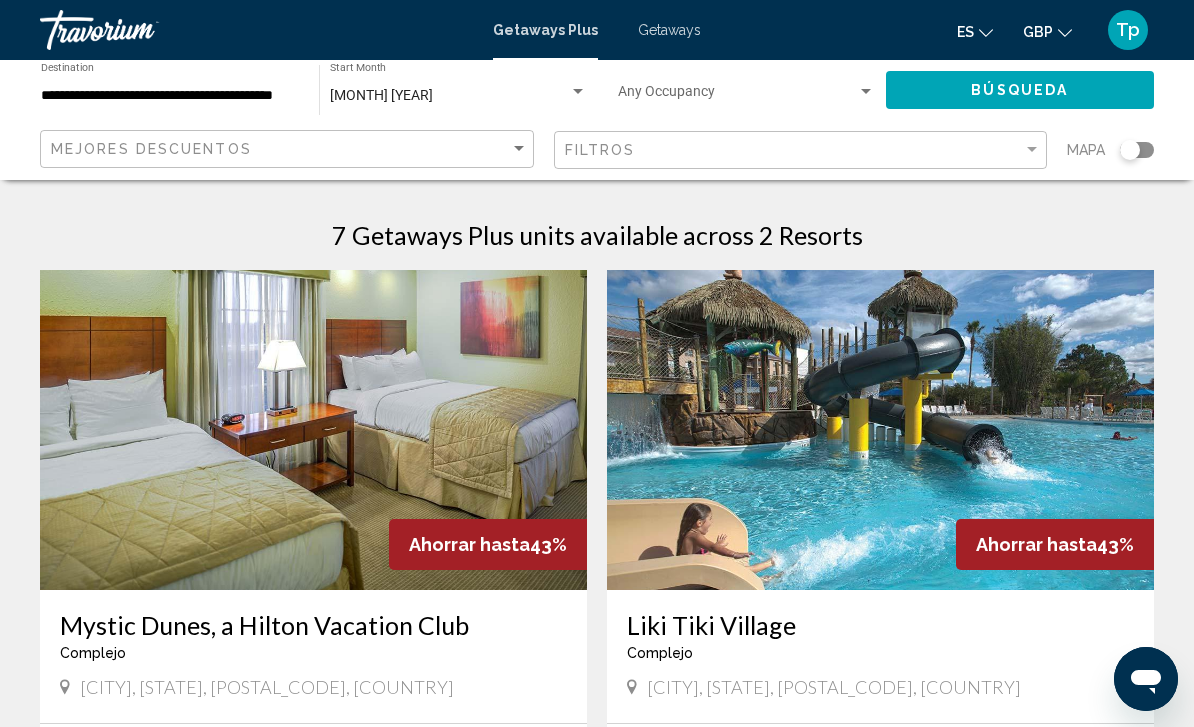 click at bounding box center [738, 96] 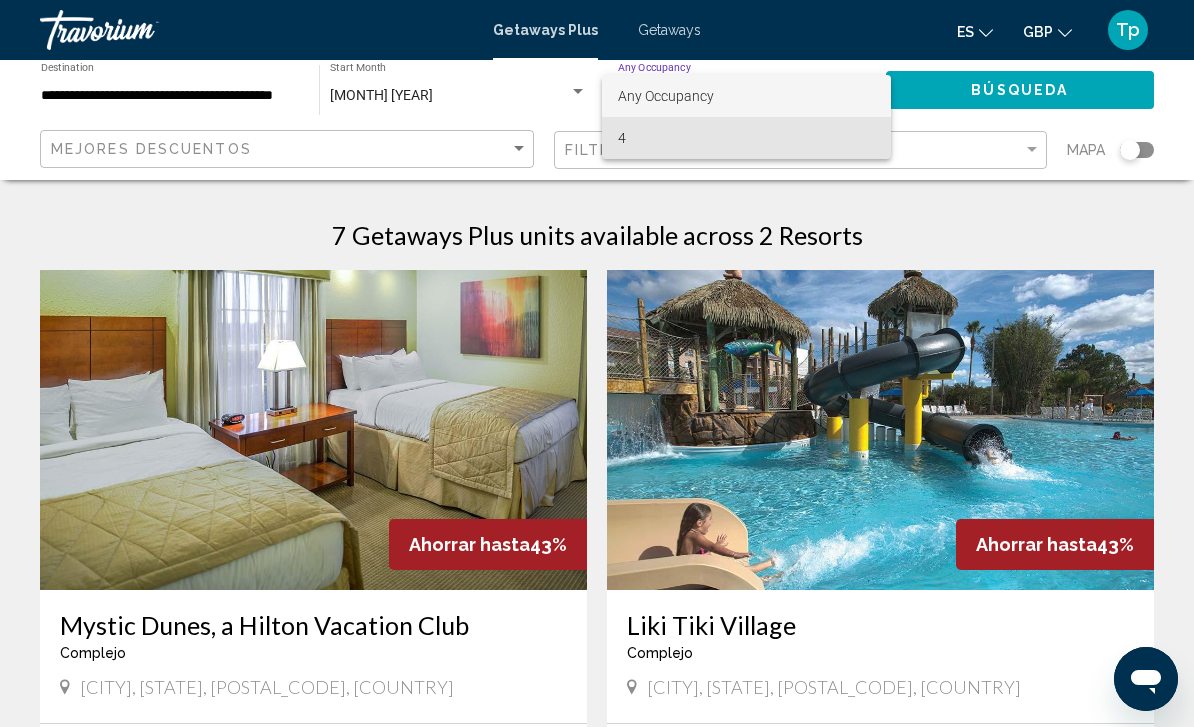 click on "4" at bounding box center (747, 138) 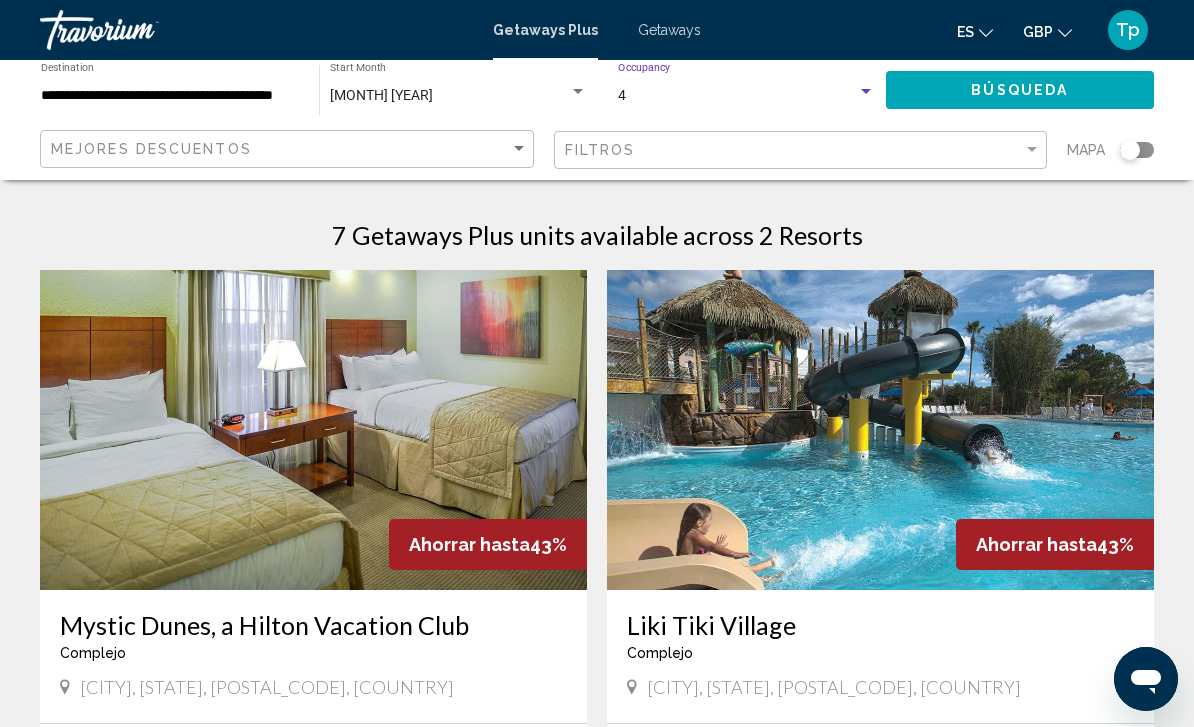 click on "[MONTH] [YEAR]" at bounding box center [381, 95] 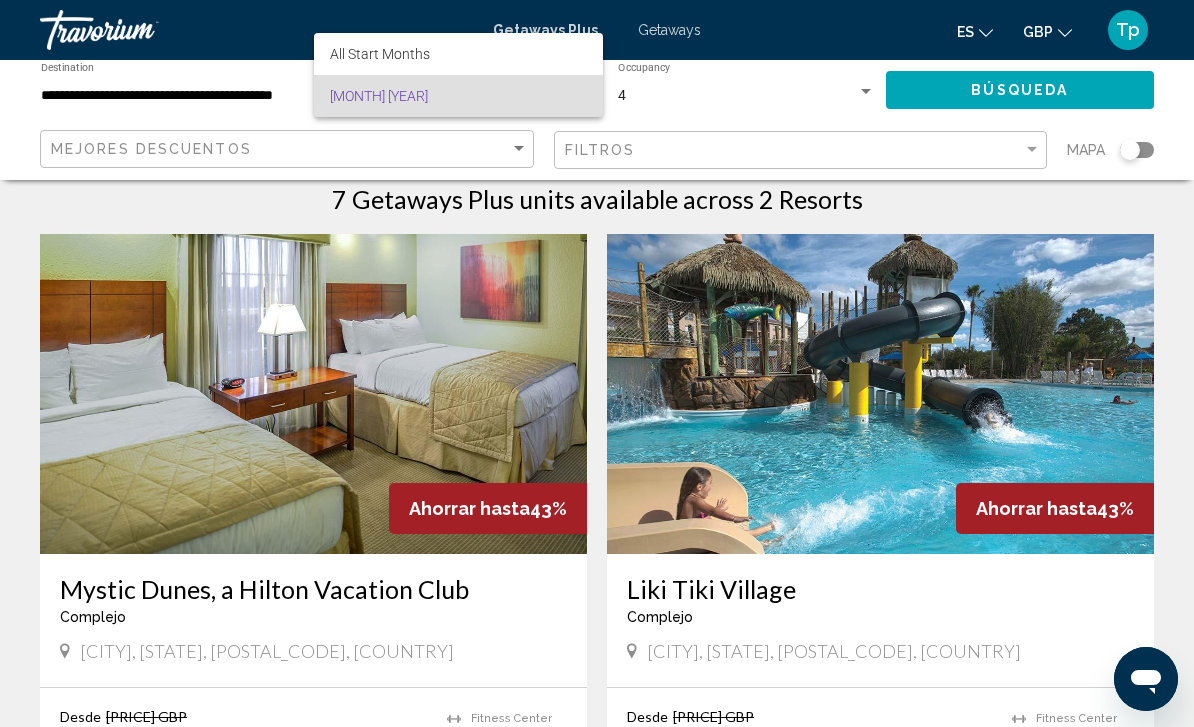 scroll, scrollTop: 0, scrollLeft: 0, axis: both 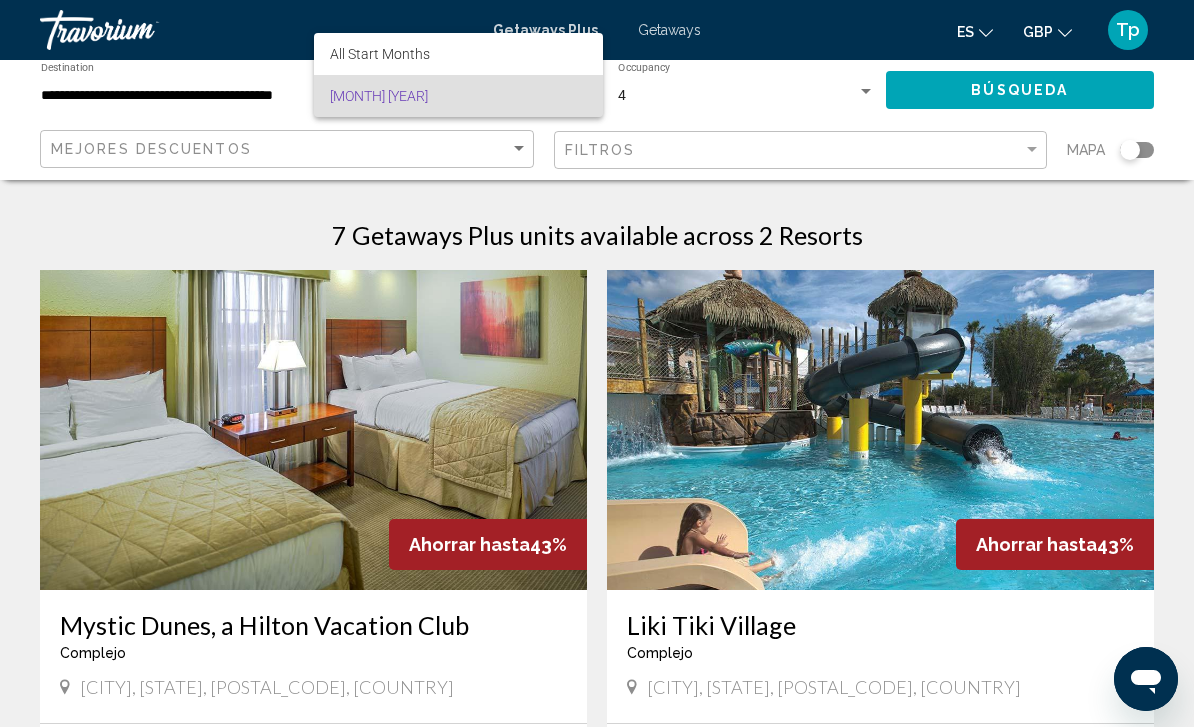 click at bounding box center [597, 363] 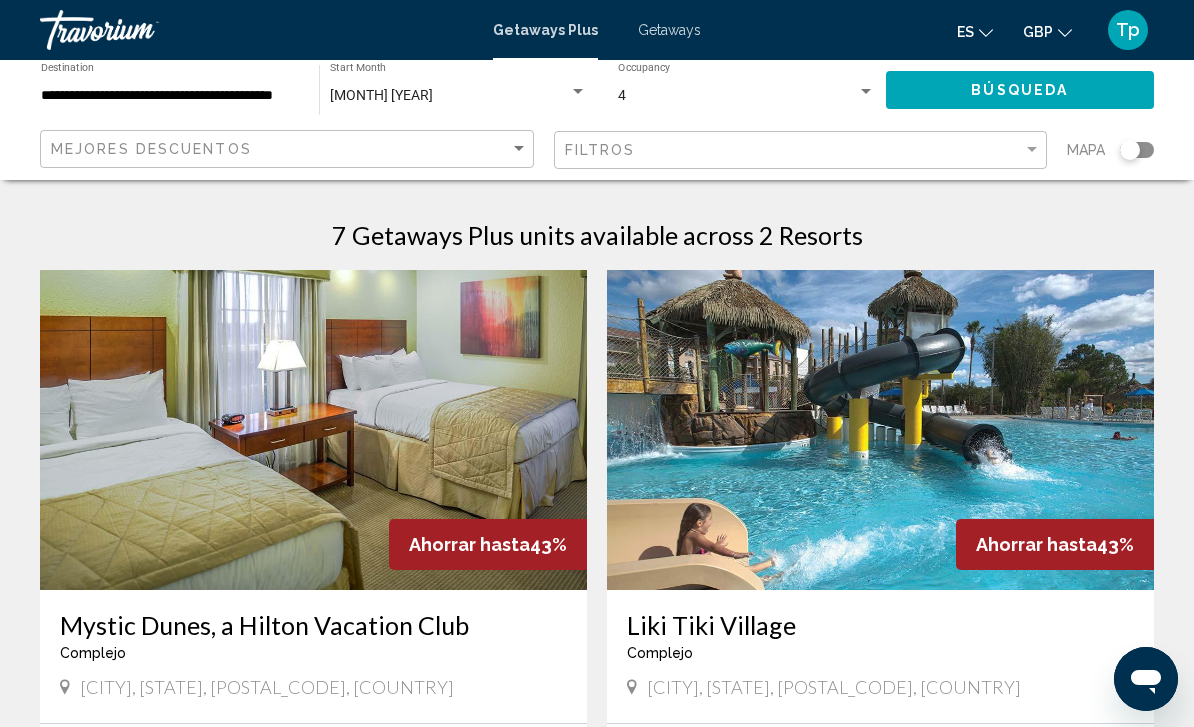 click on "[MONTH] [YEAR]" at bounding box center (381, 95) 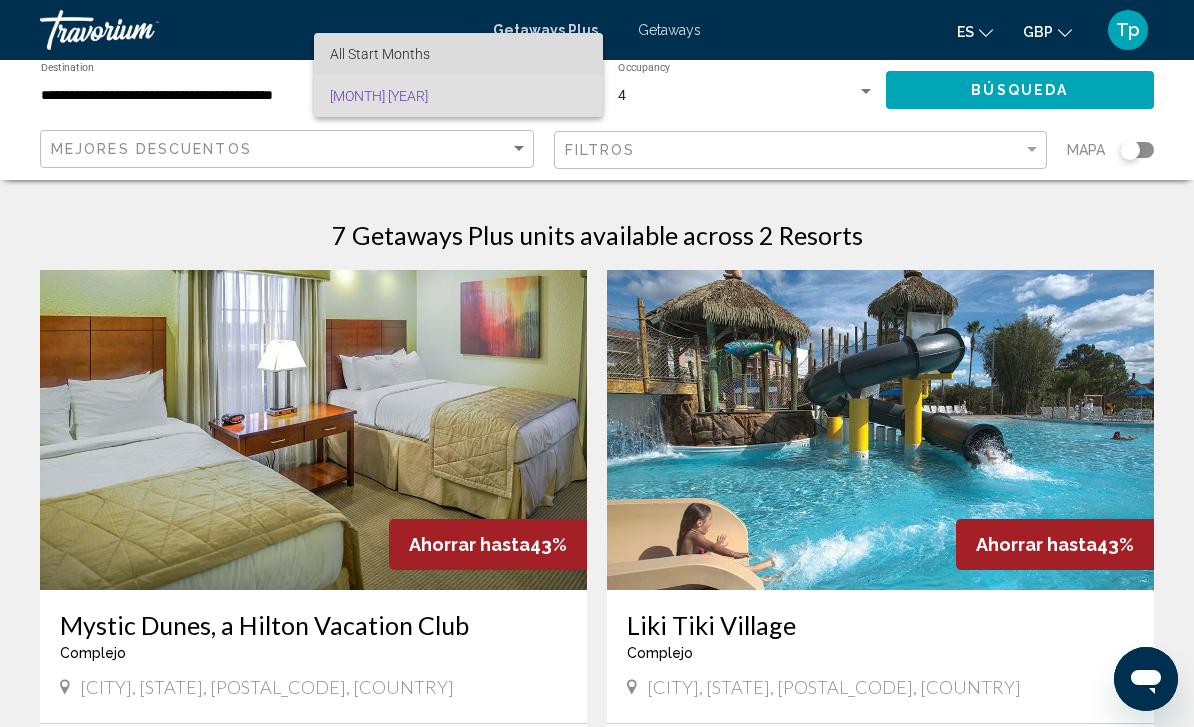 click on "All Start Months" at bounding box center (380, 54) 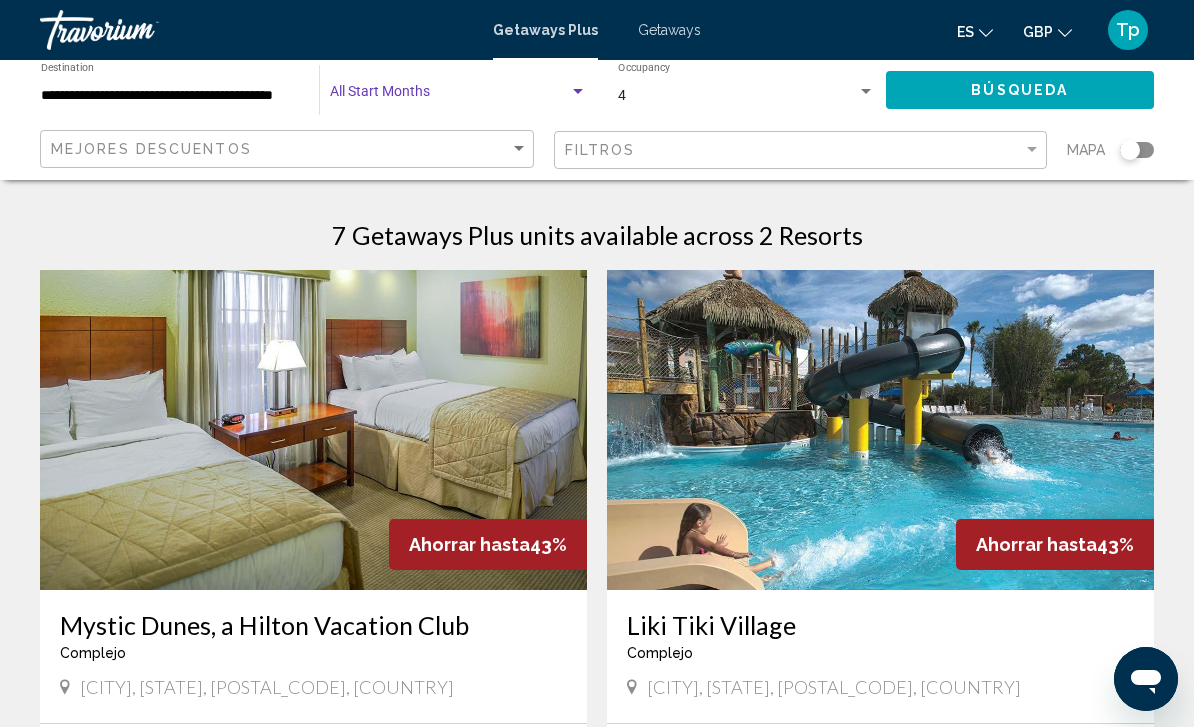 click at bounding box center (458, 96) 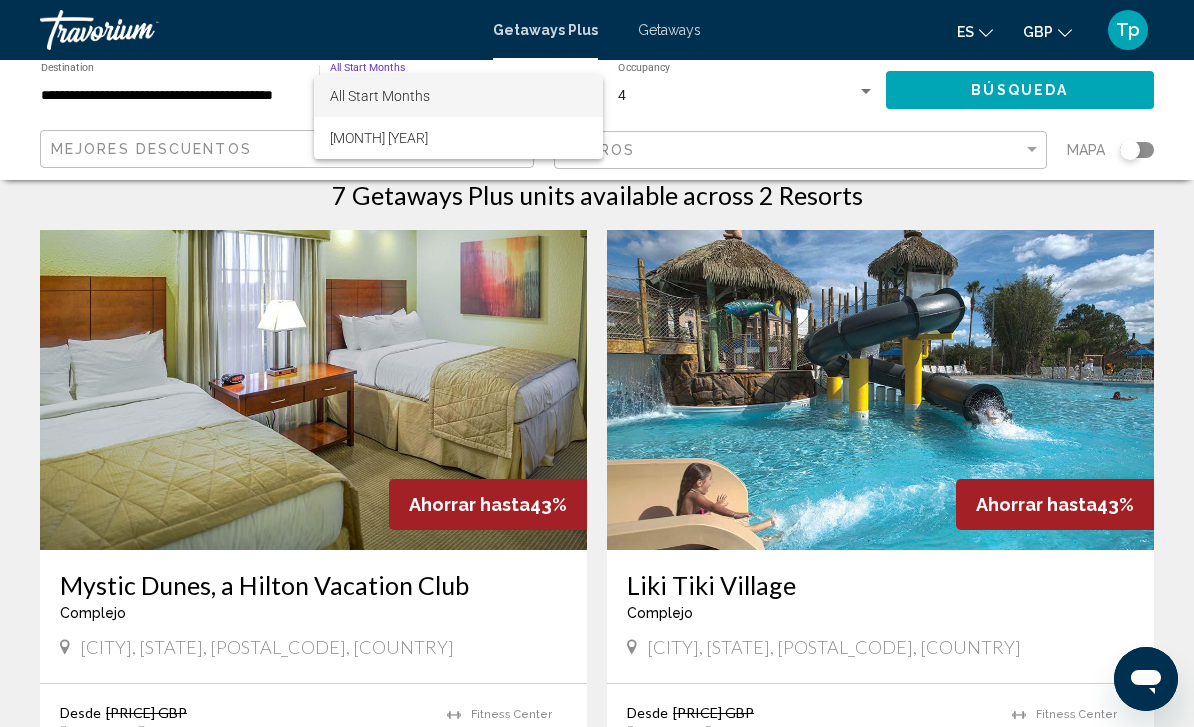 scroll, scrollTop: 0, scrollLeft: 0, axis: both 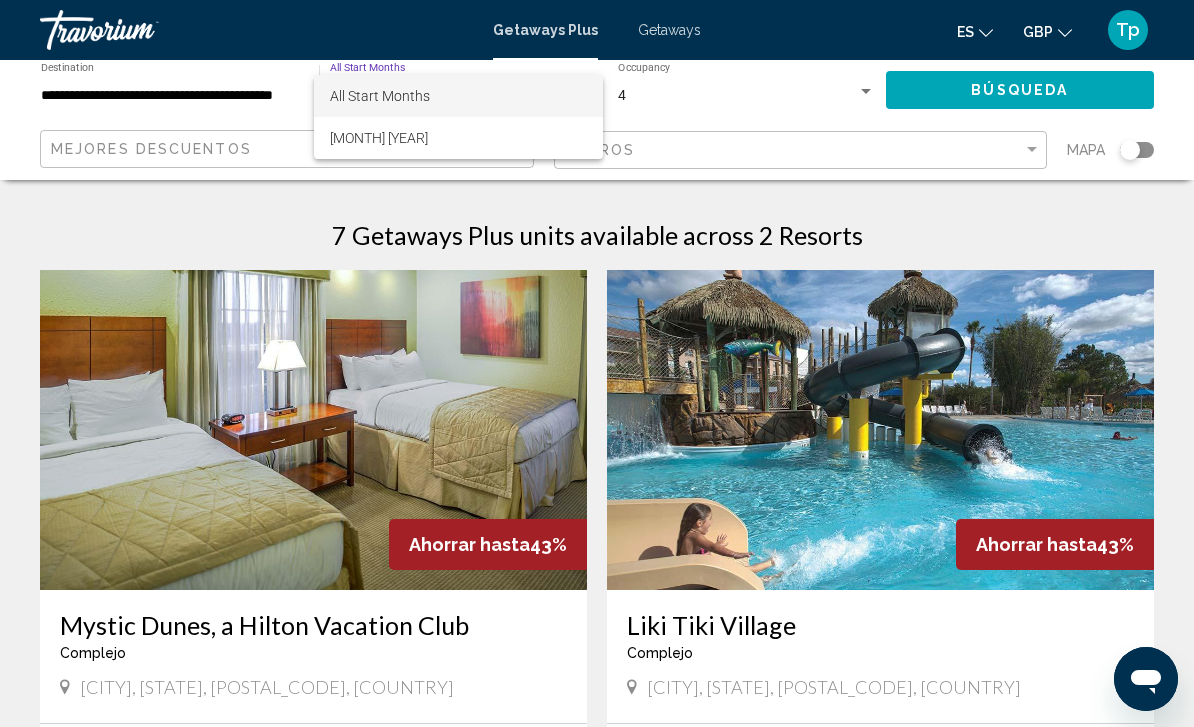 click at bounding box center [597, 363] 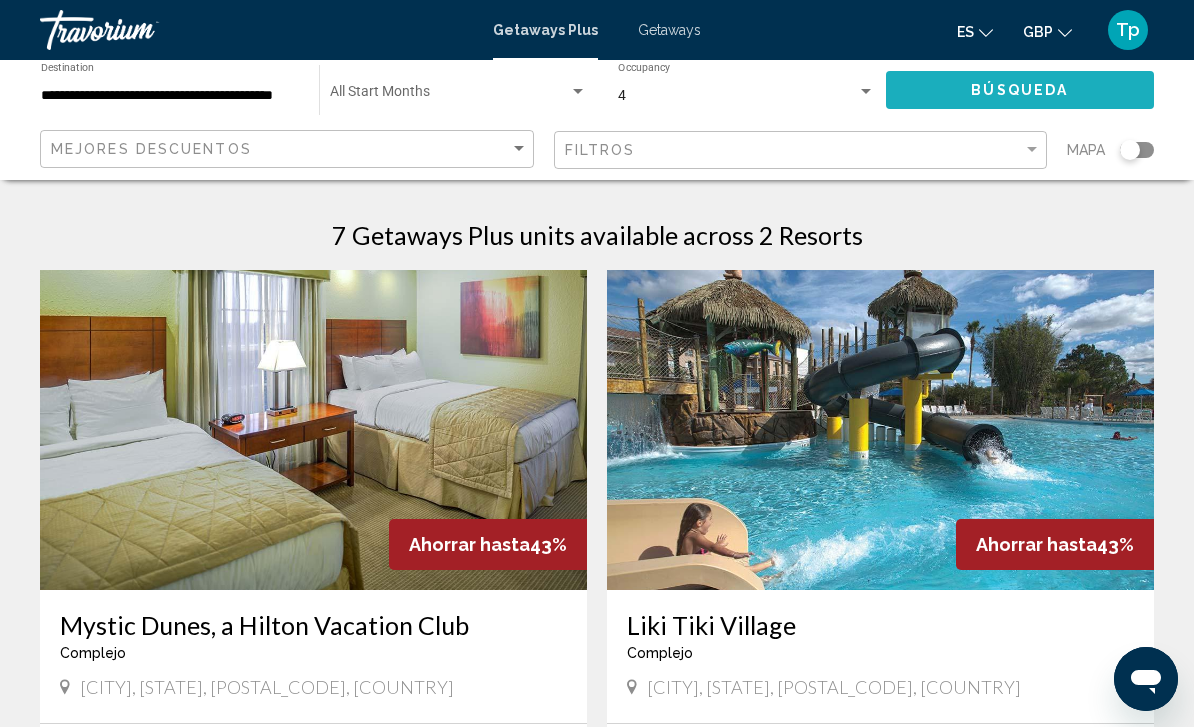 click on "Búsqueda" 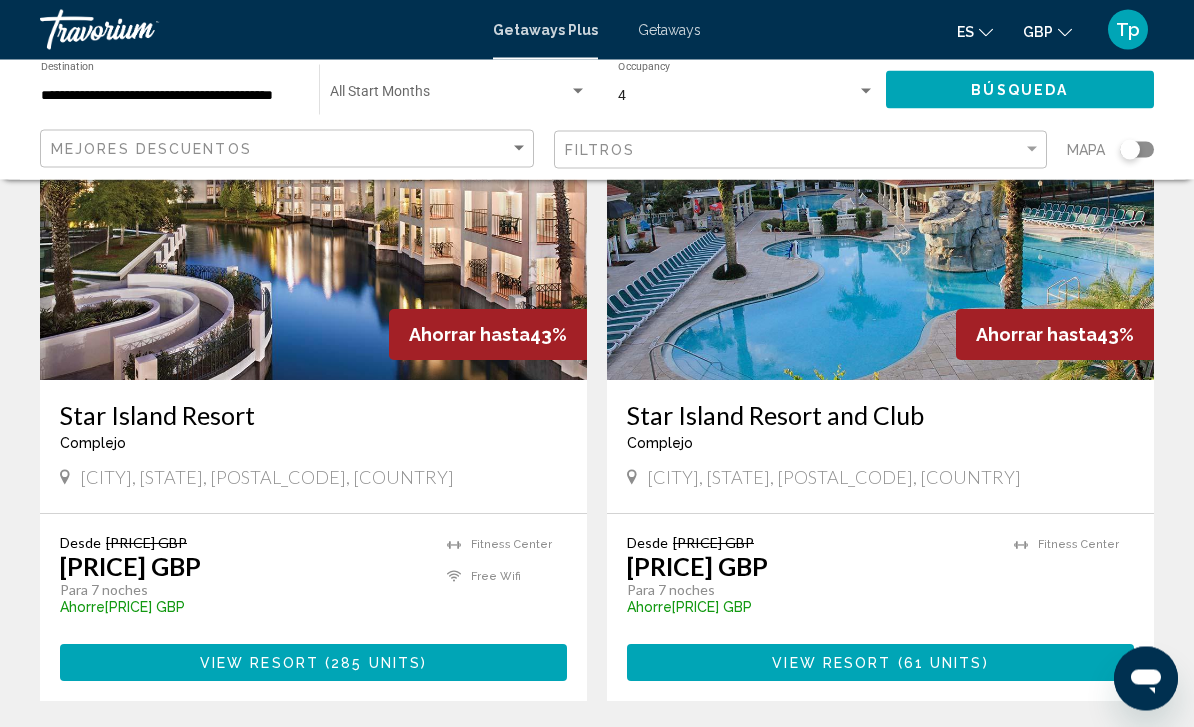 scroll, scrollTop: 3617, scrollLeft: 0, axis: vertical 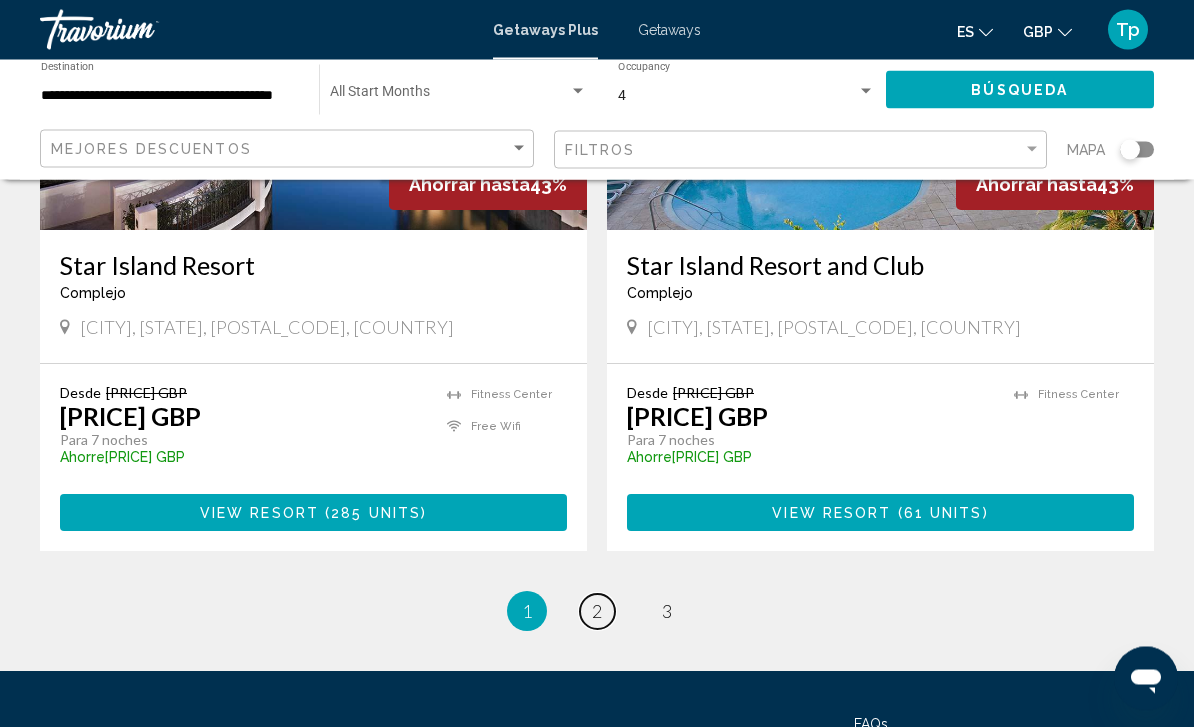 click on "page  2" at bounding box center (597, 612) 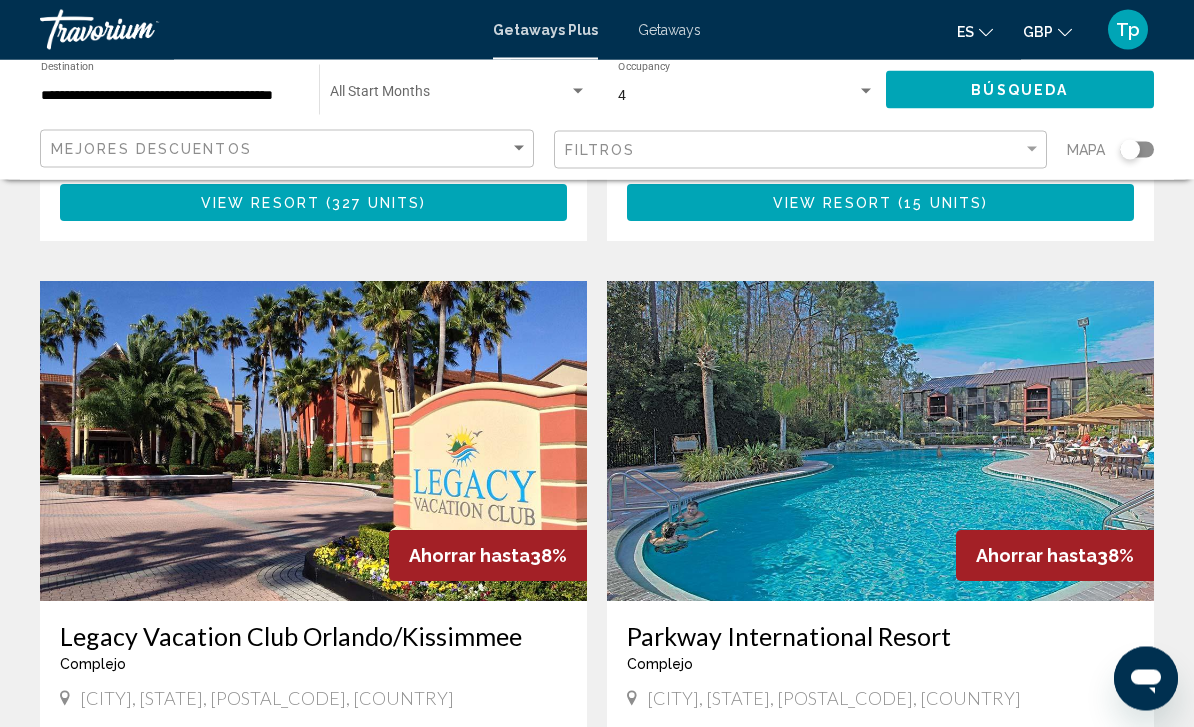 scroll, scrollTop: 2714, scrollLeft: 0, axis: vertical 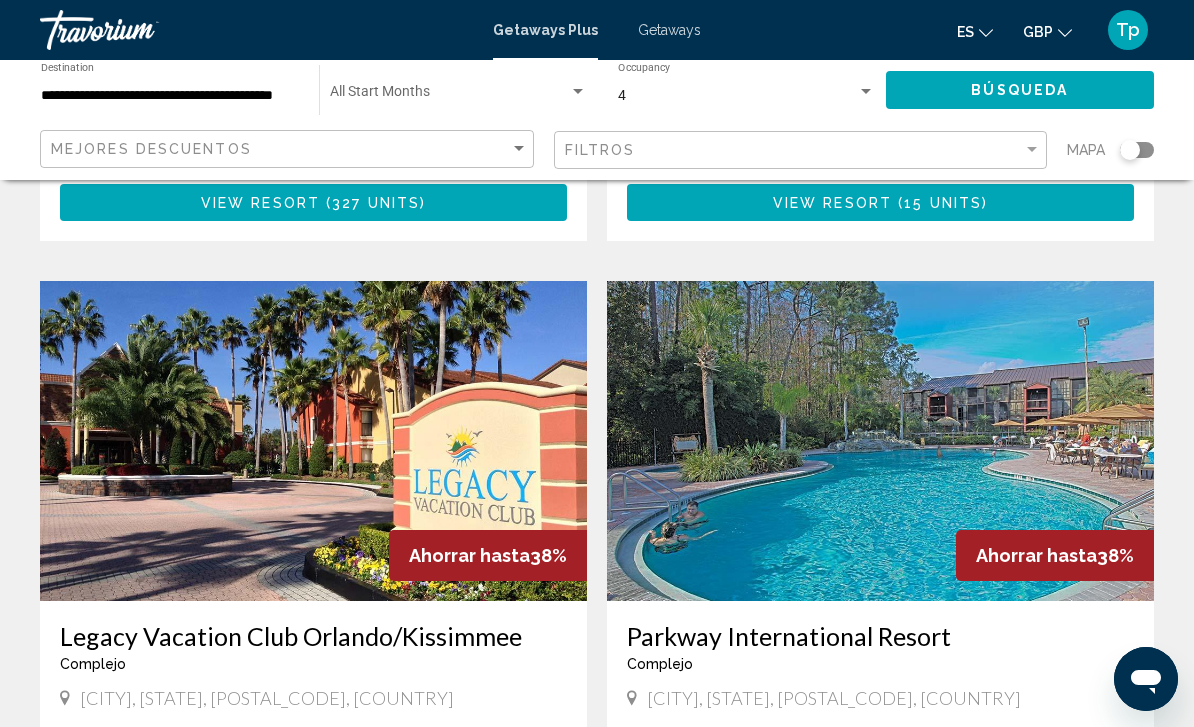 click at bounding box center (449, 96) 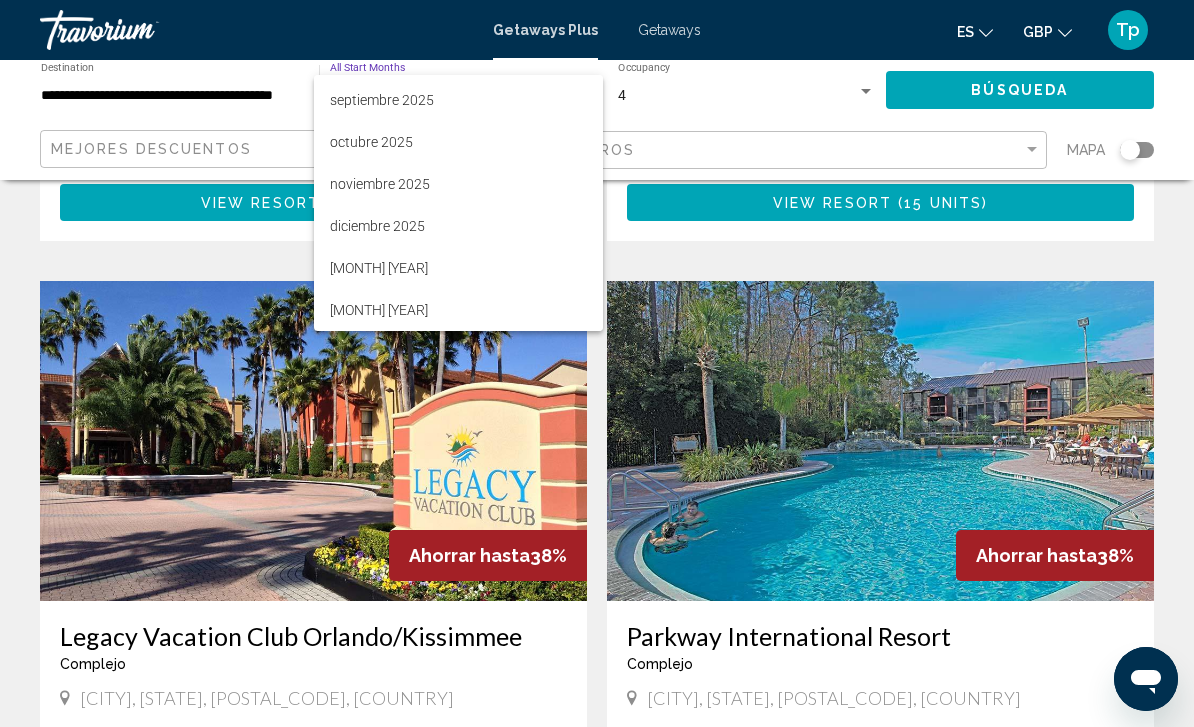scroll, scrollTop: 80, scrollLeft: 0, axis: vertical 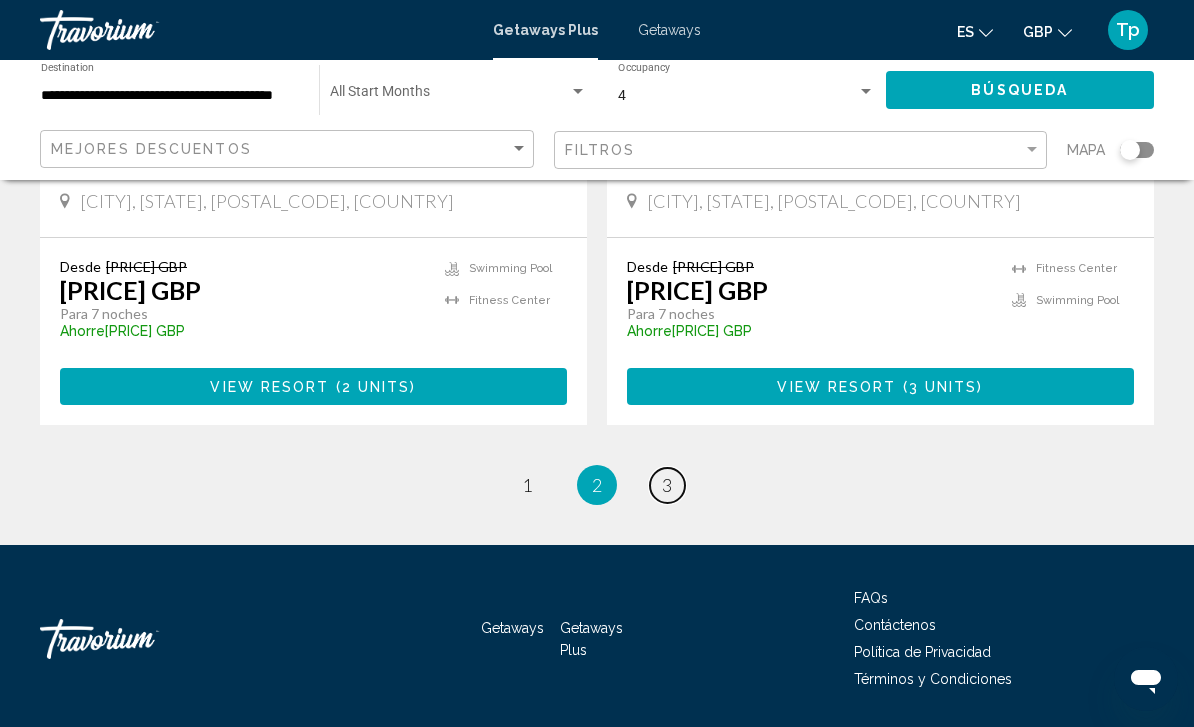 click on "3" at bounding box center (667, 485) 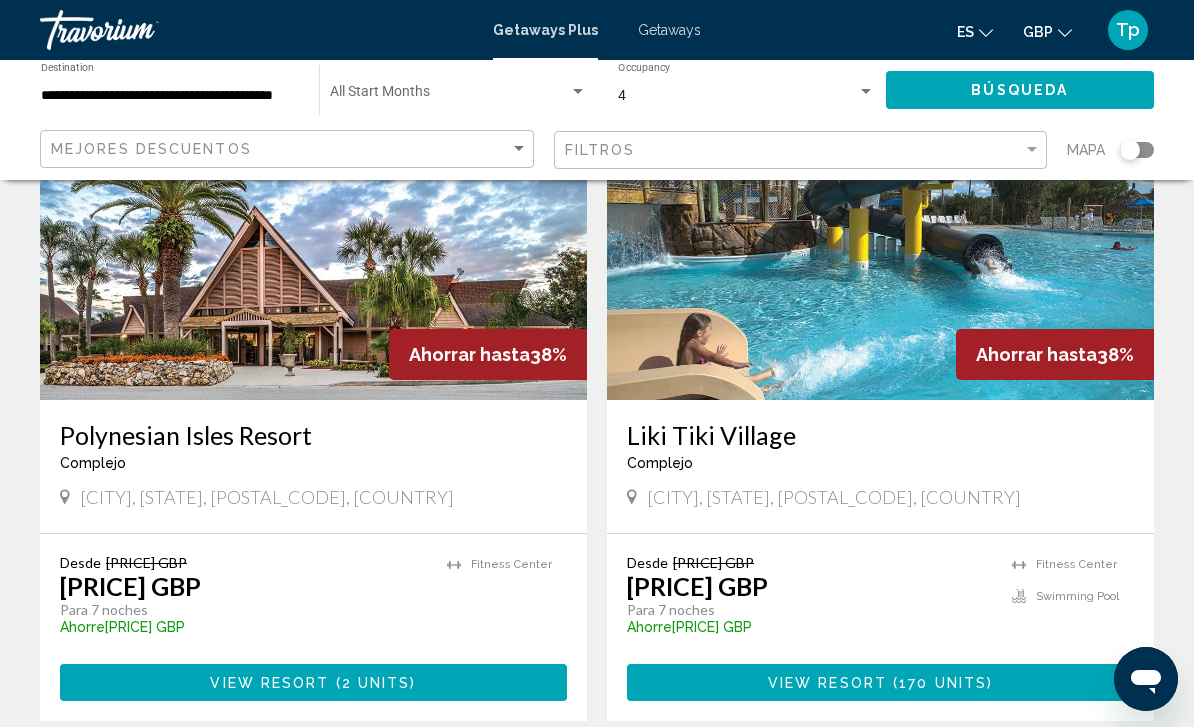 scroll, scrollTop: 0, scrollLeft: 0, axis: both 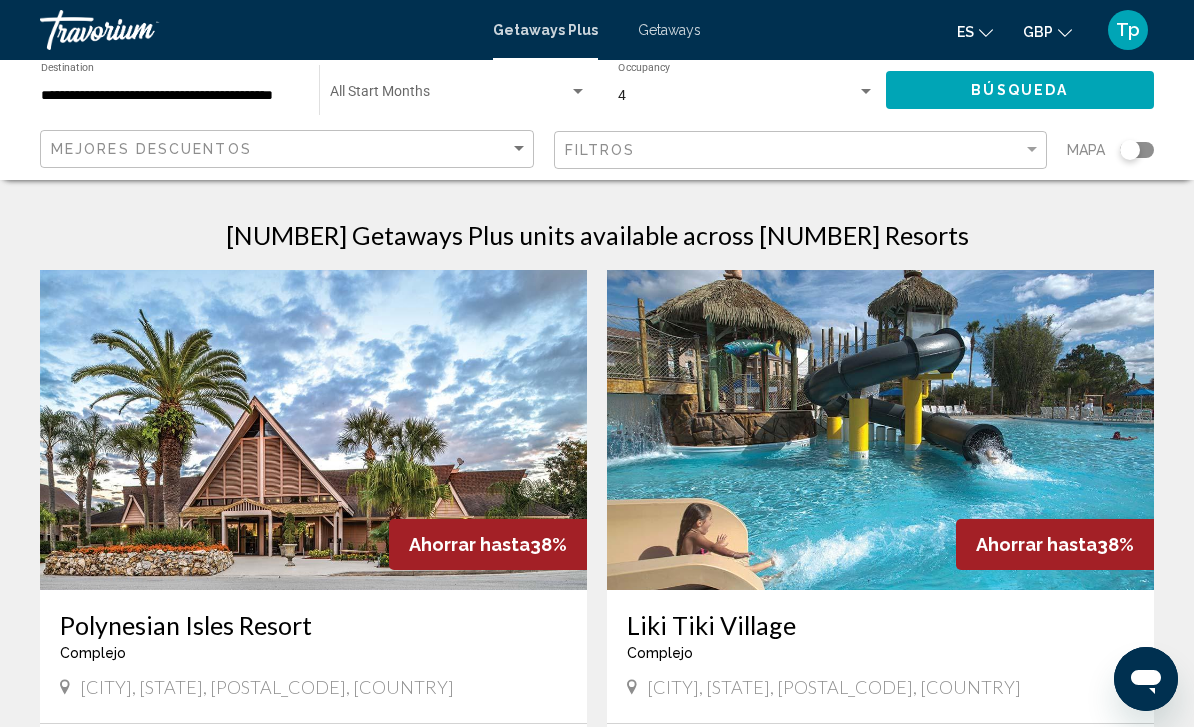 click on "Getaways" at bounding box center [669, 30] 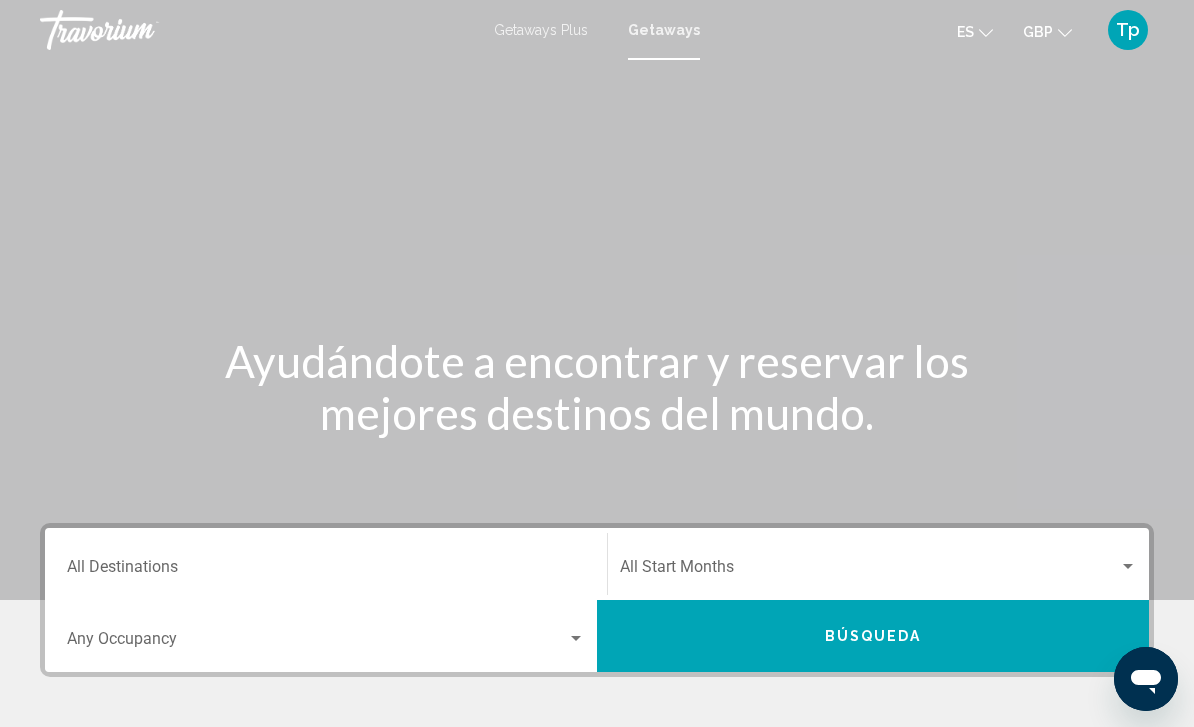 click on "Destination All Destinations" at bounding box center [326, 571] 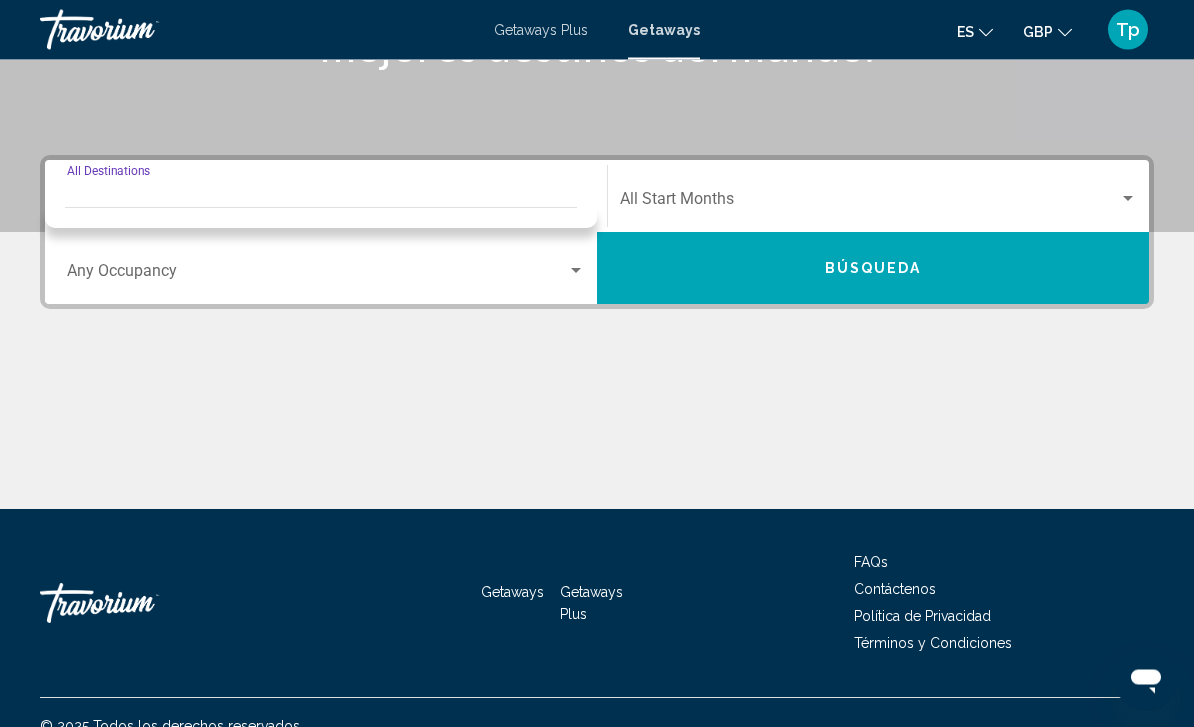 scroll, scrollTop: 395, scrollLeft: 0, axis: vertical 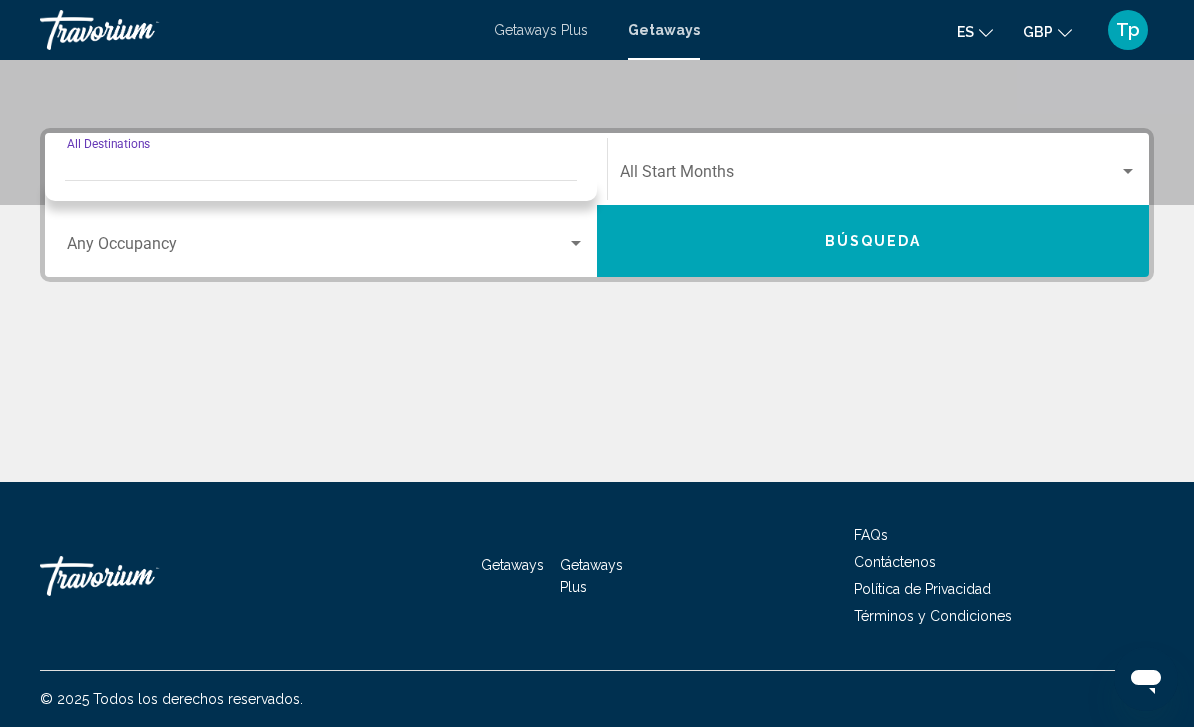 click on "Destination All Destinations" at bounding box center (326, 169) 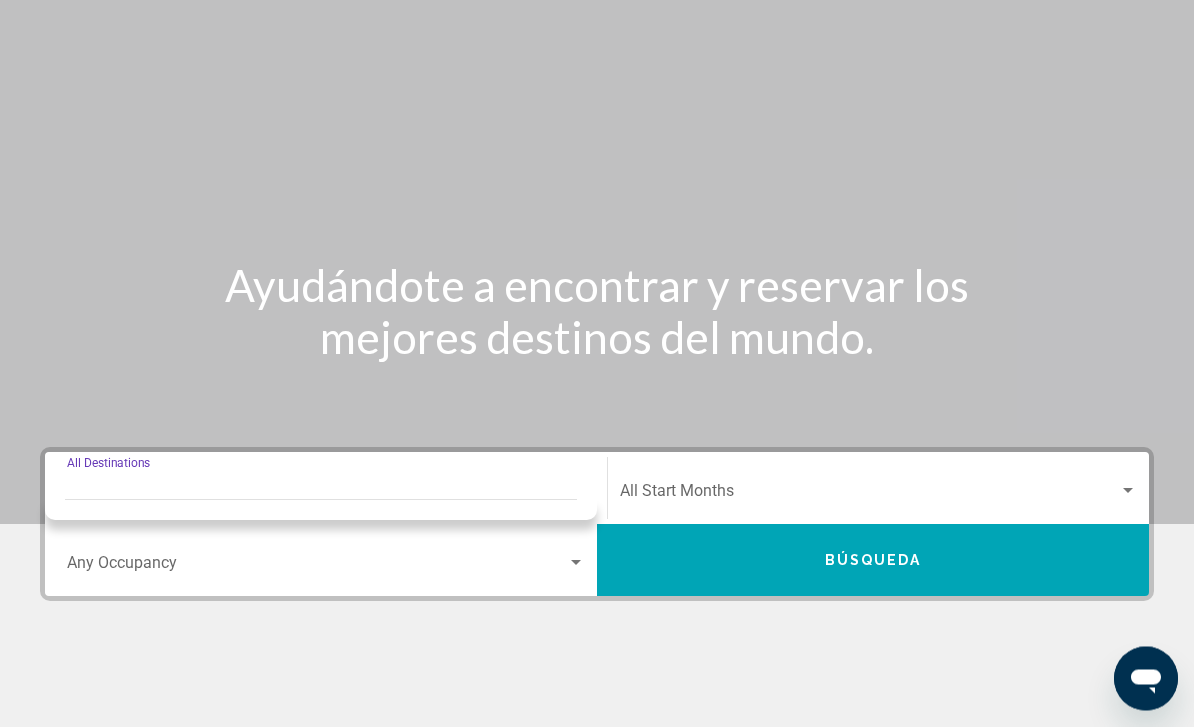scroll, scrollTop: 94, scrollLeft: 0, axis: vertical 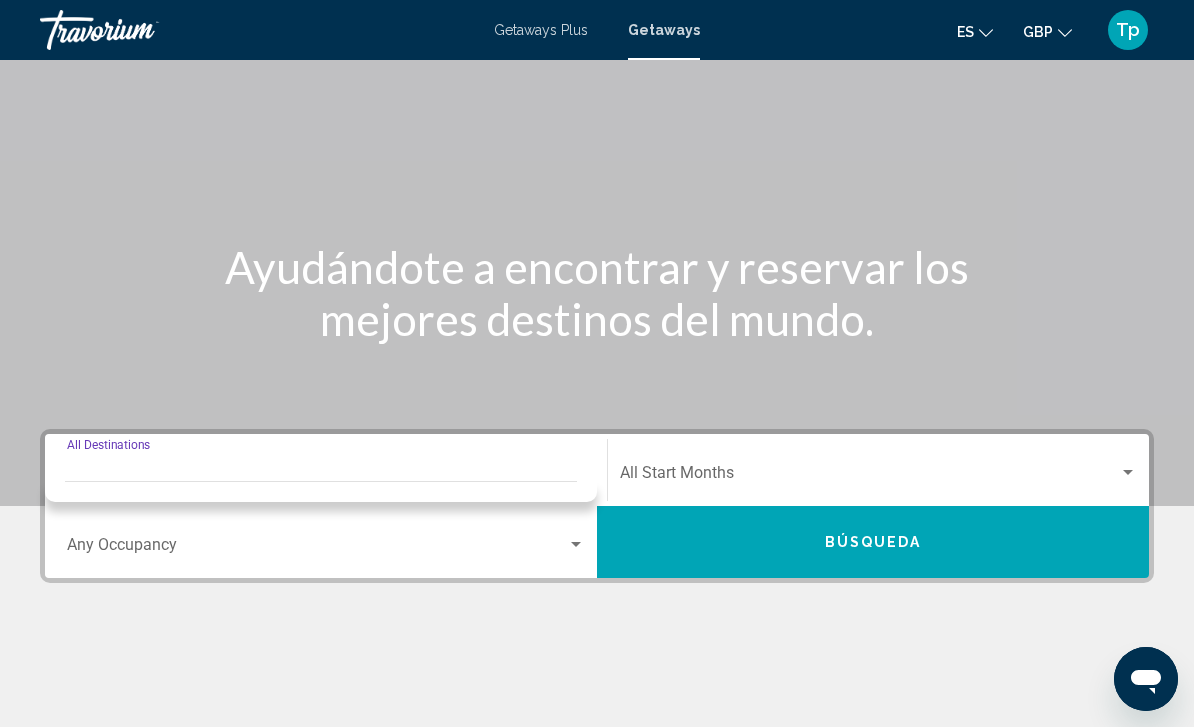 click at bounding box center [869, 477] 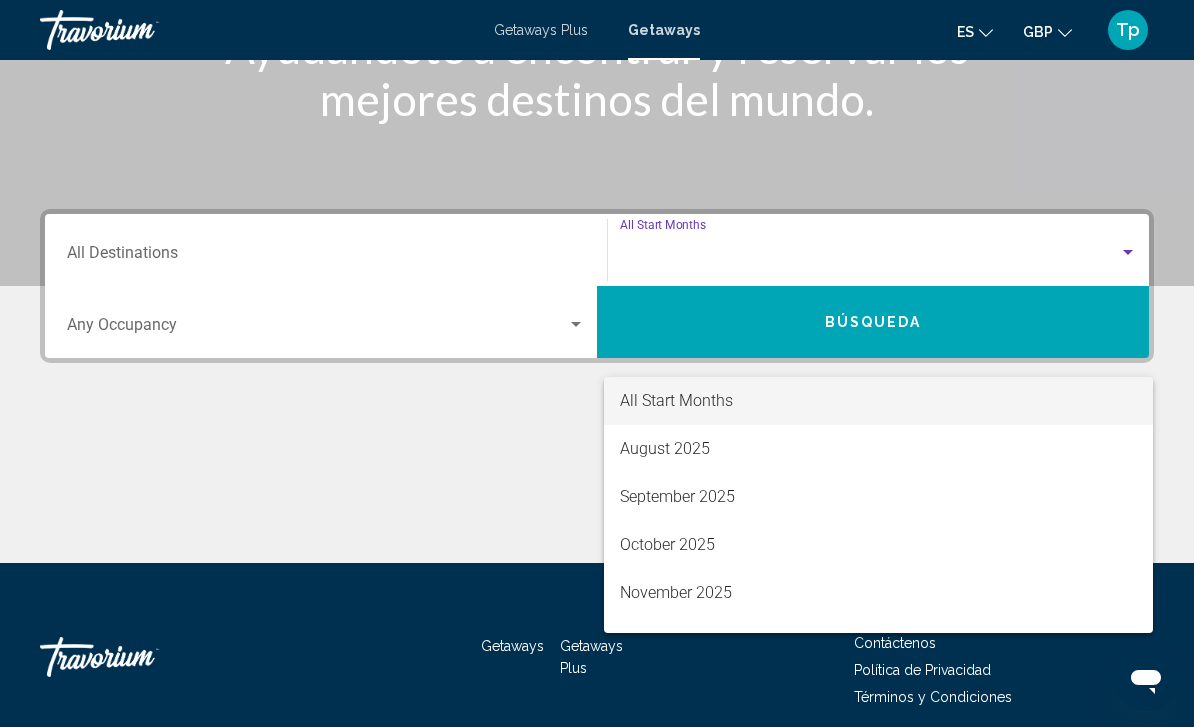 scroll, scrollTop: 331, scrollLeft: 0, axis: vertical 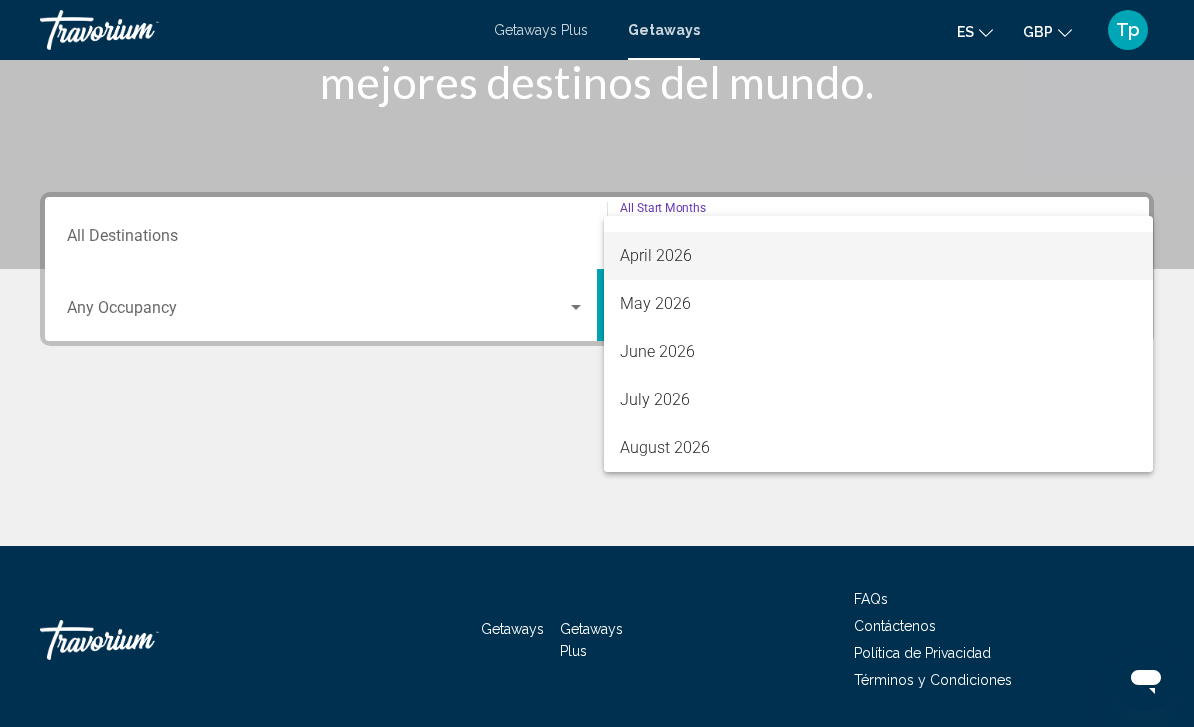 click on "April 2026" at bounding box center [878, 256] 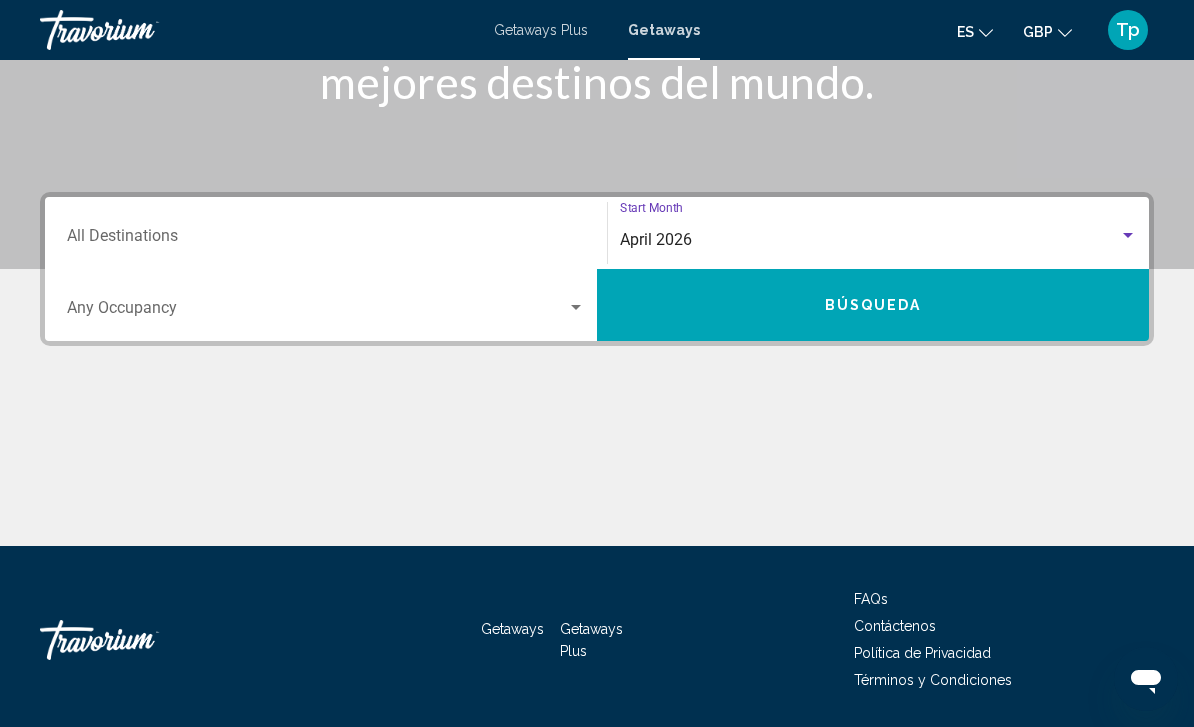 click on "Destination All Destinations" at bounding box center (326, 240) 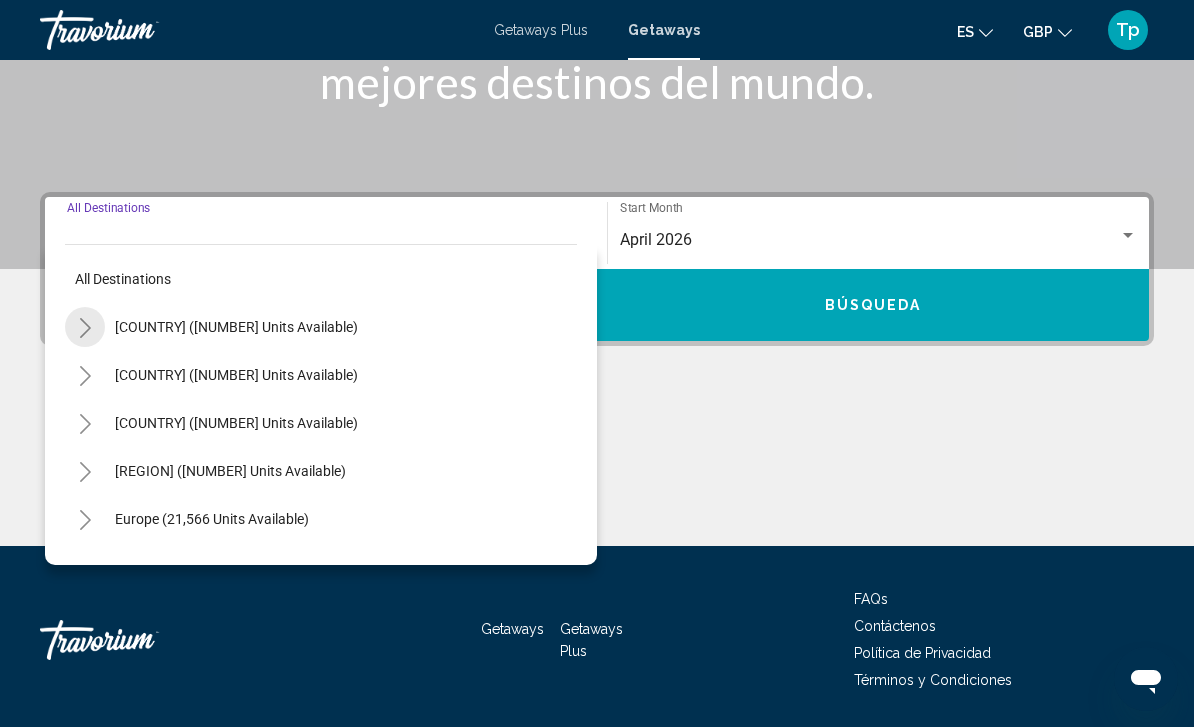click 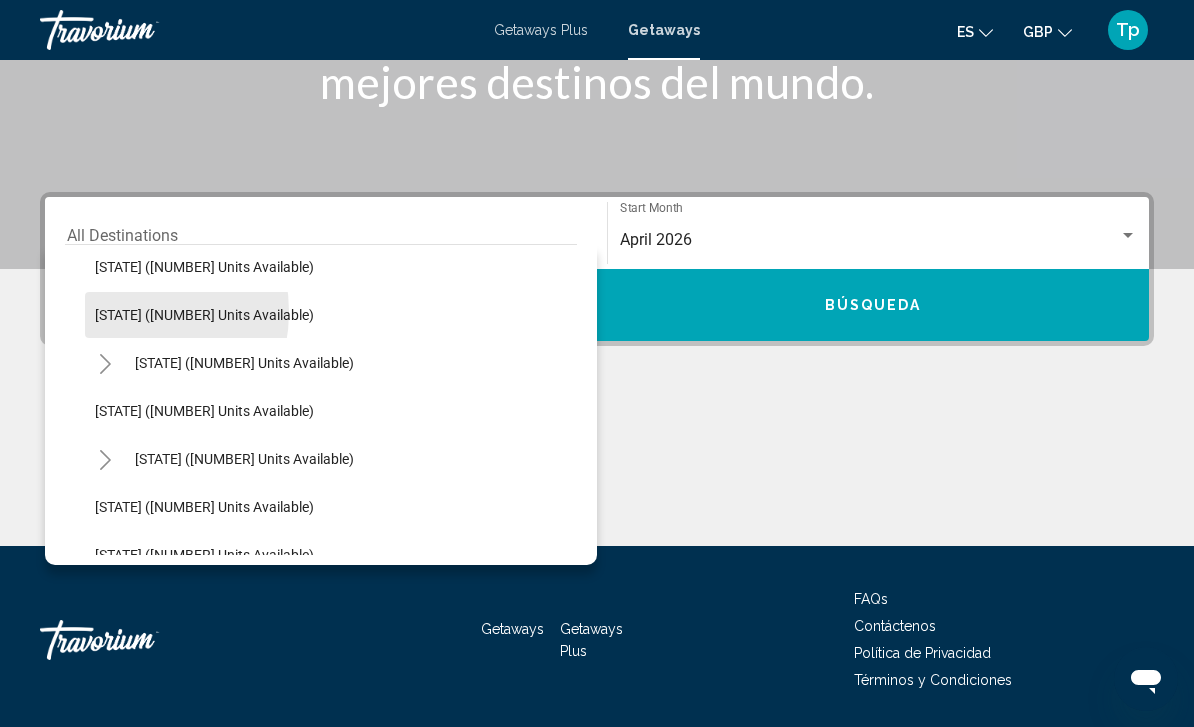 scroll, scrollTop: 294, scrollLeft: 0, axis: vertical 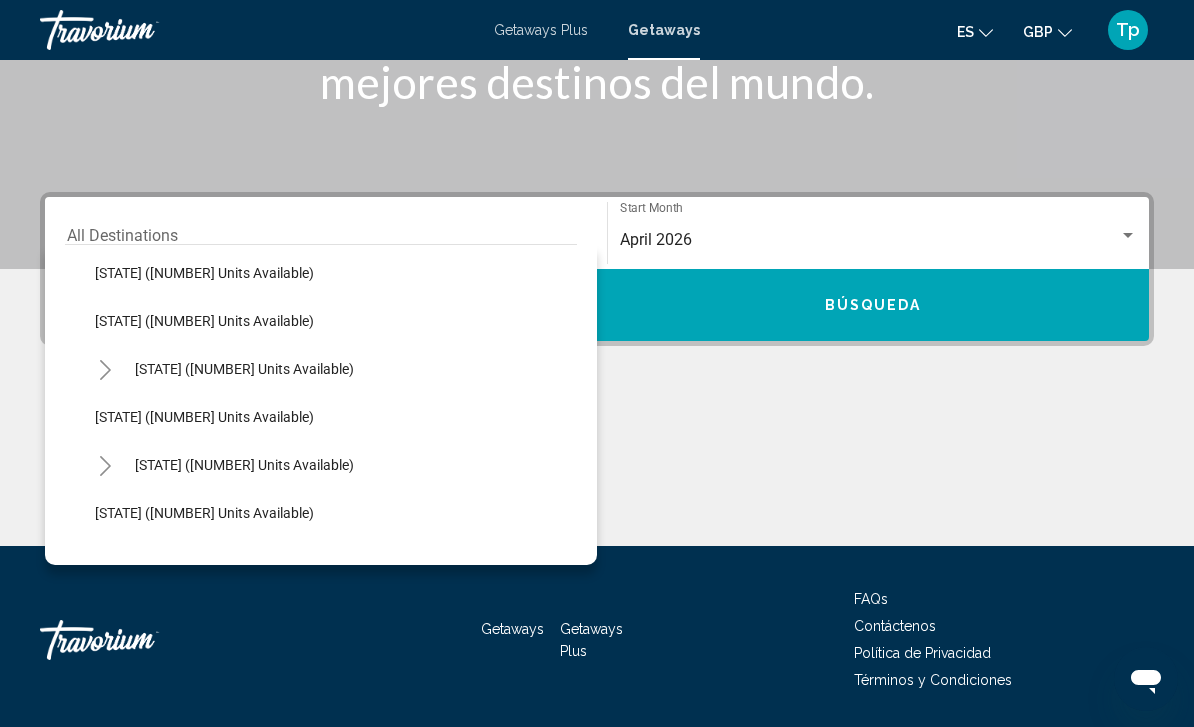 click 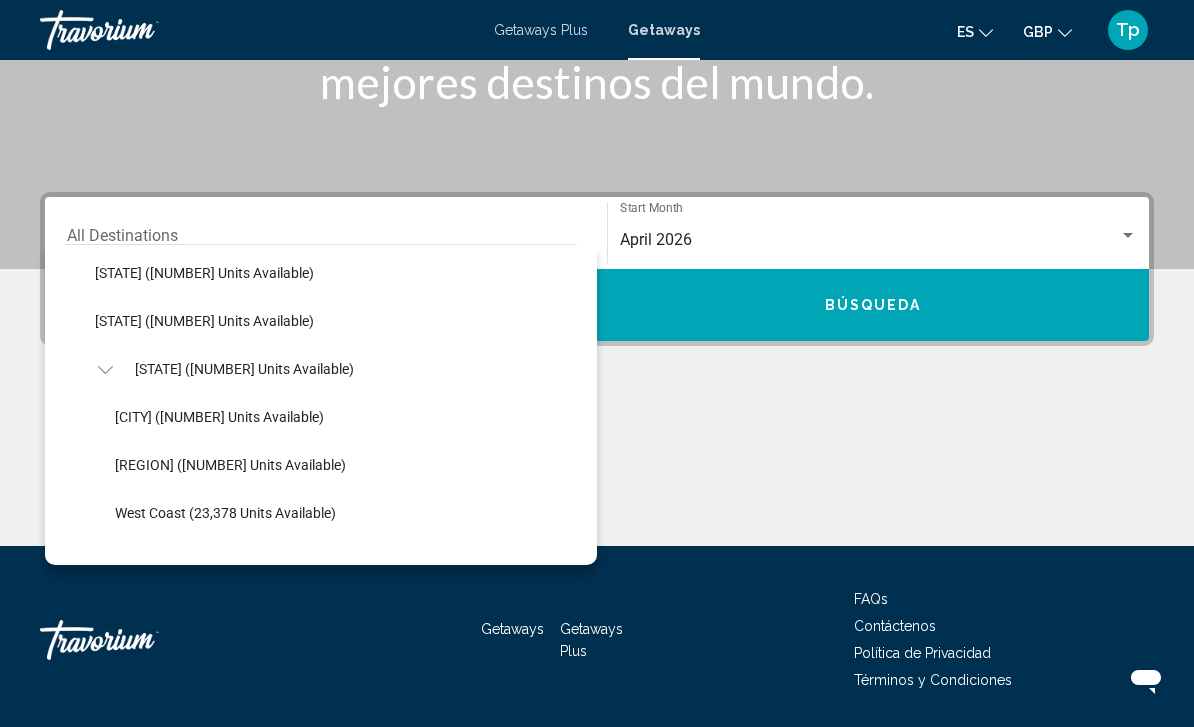 click on "[CITY] ([NUMBER] units available)" 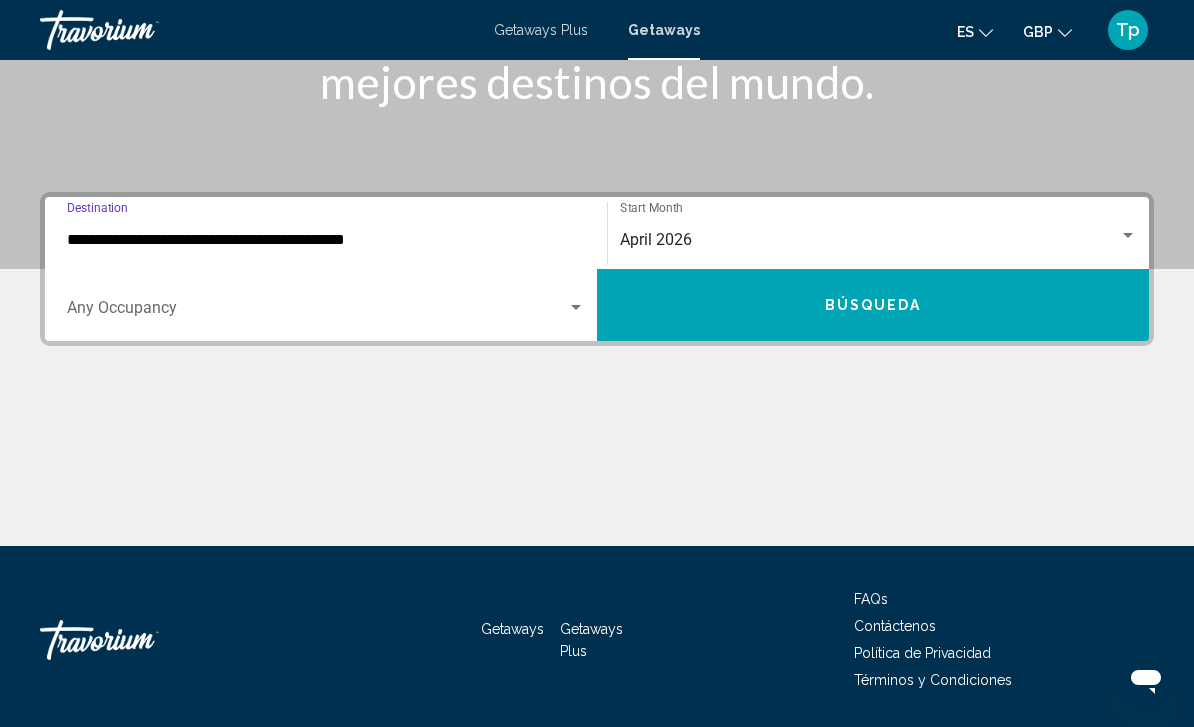 click at bounding box center [317, 312] 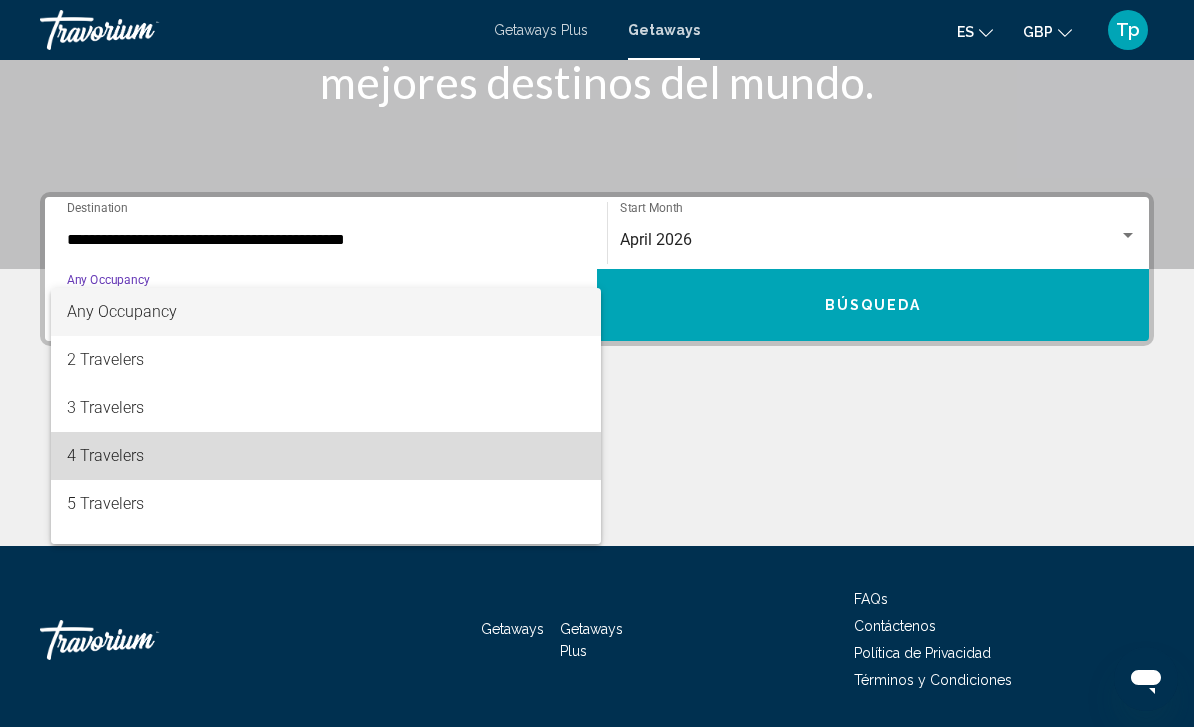 click on "4 Travelers" at bounding box center [326, 456] 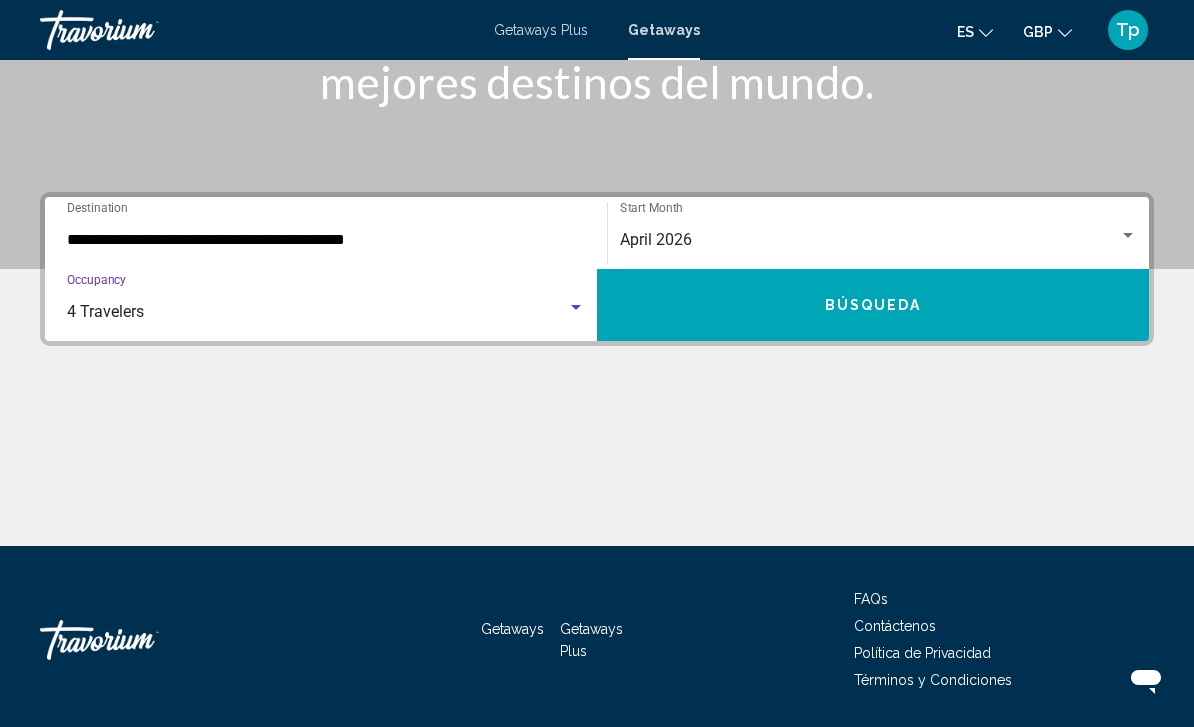 click on "Búsqueda" at bounding box center (873, 305) 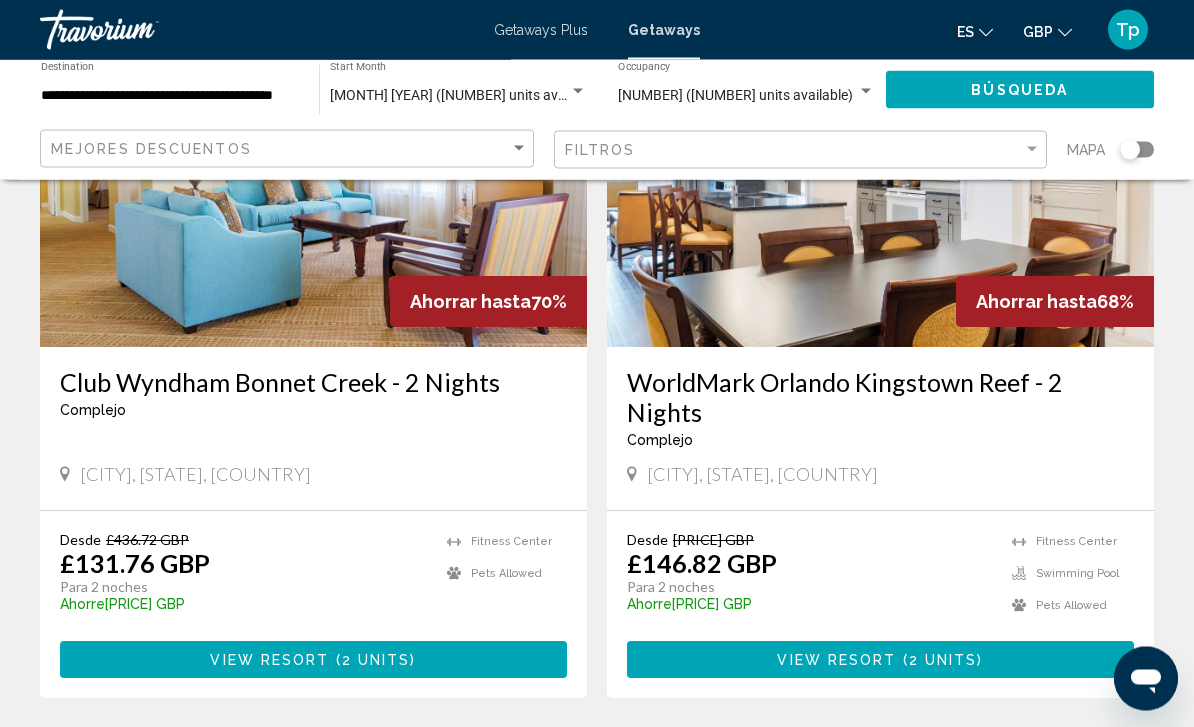 scroll, scrollTop: 0, scrollLeft: 0, axis: both 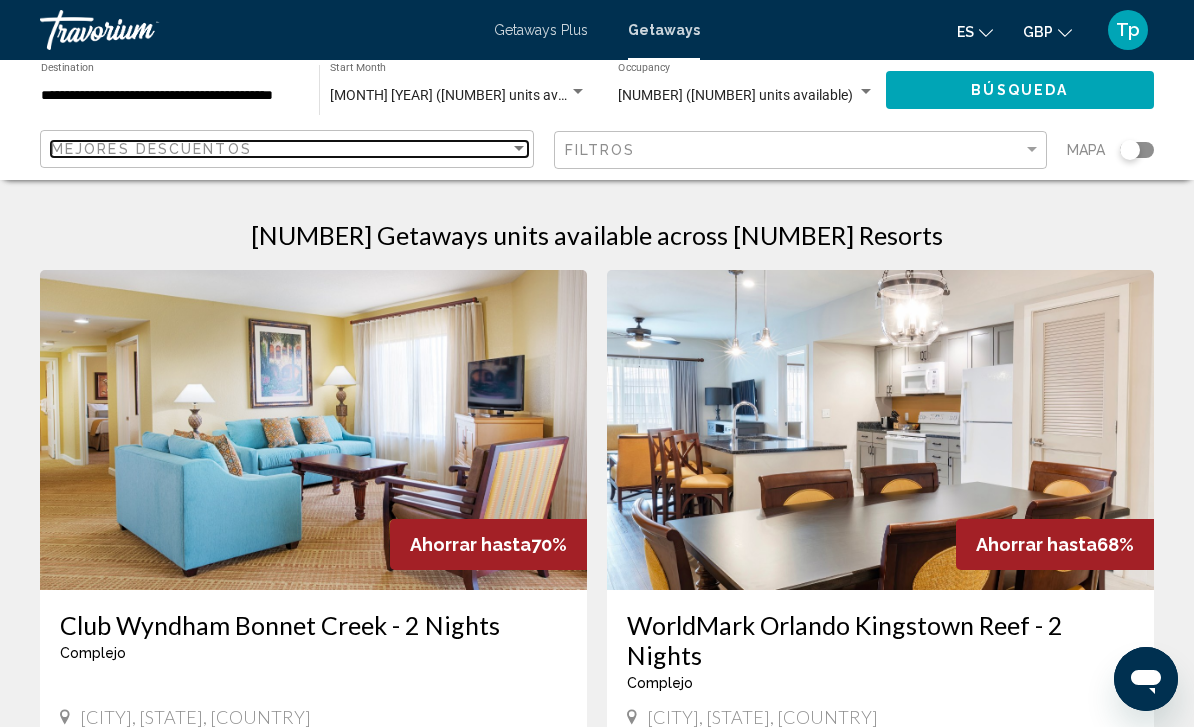 click on "Mejores descuentos" at bounding box center [151, 149] 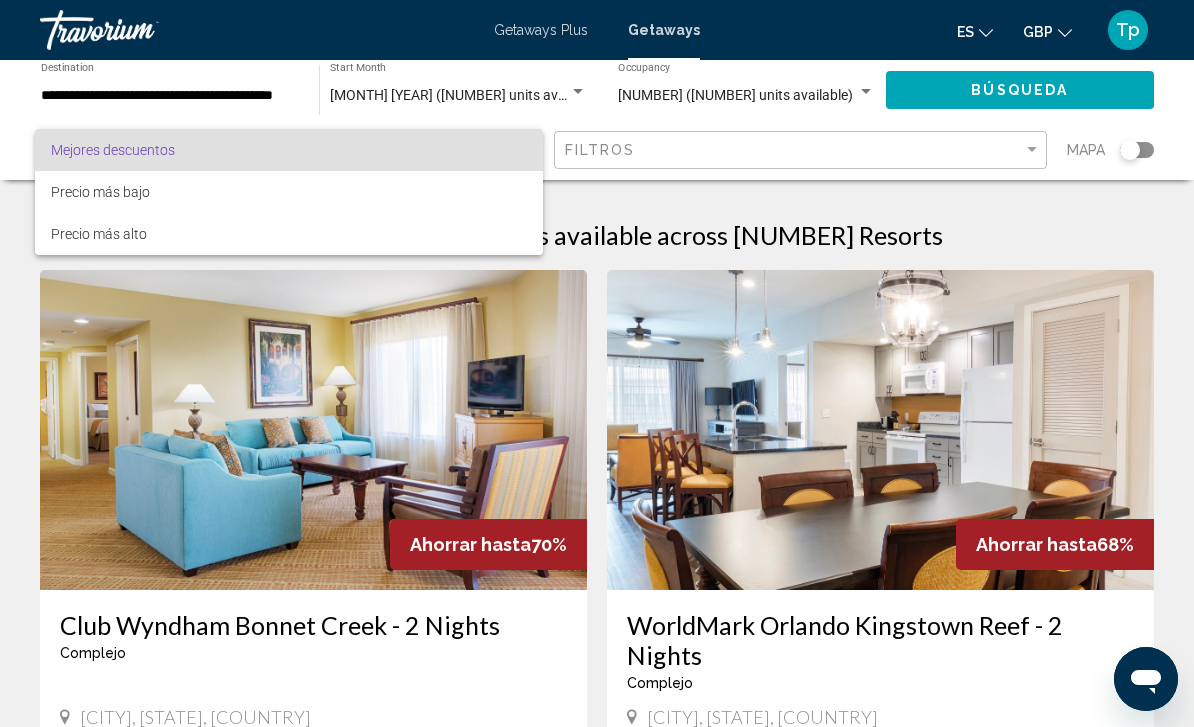 click at bounding box center [597, 363] 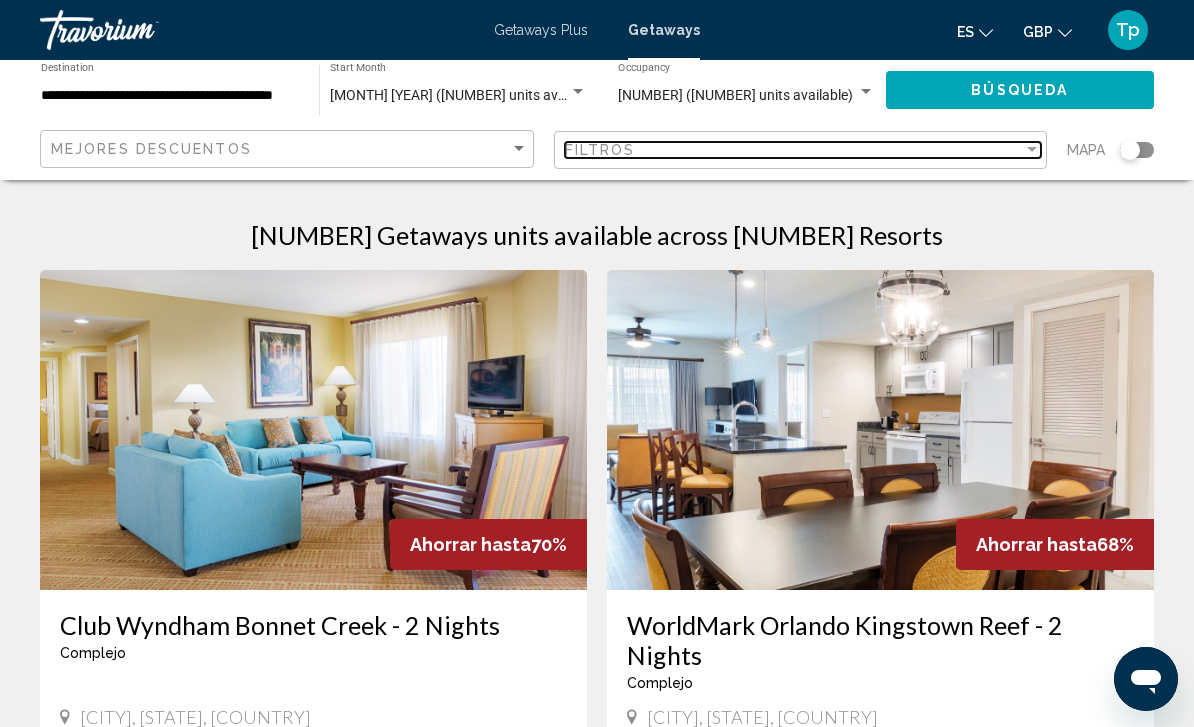 click on "Filtros" at bounding box center [600, 150] 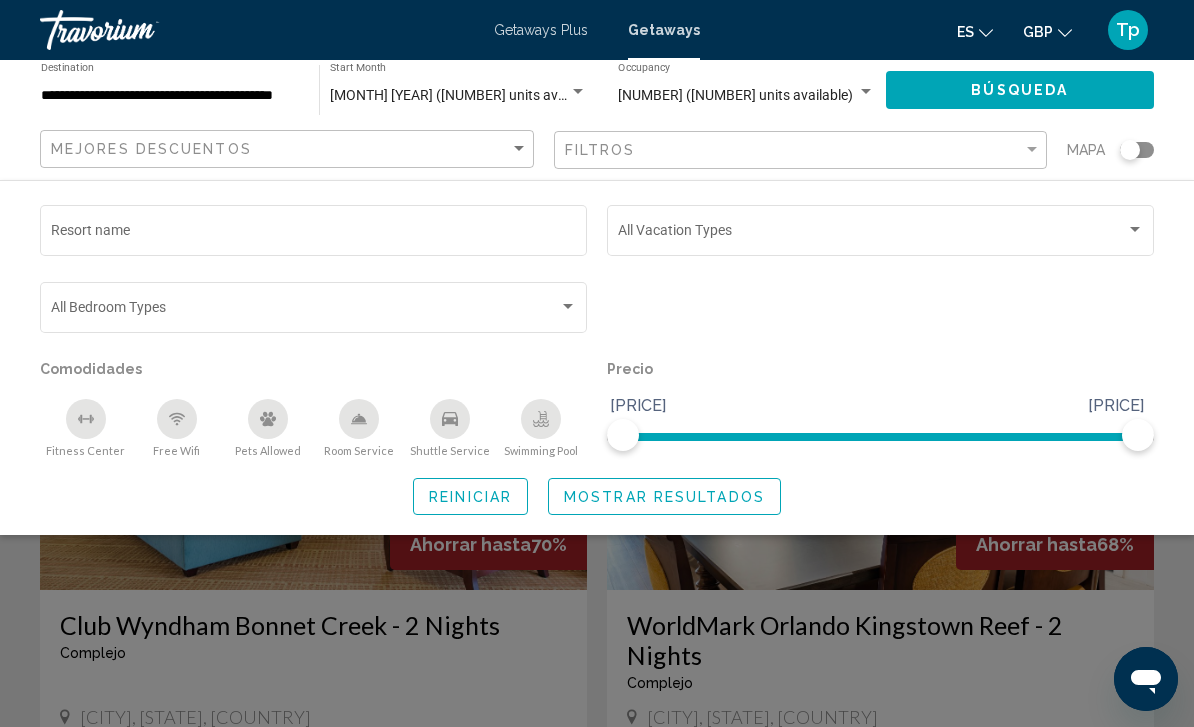 click on "Resort name" at bounding box center (314, 234) 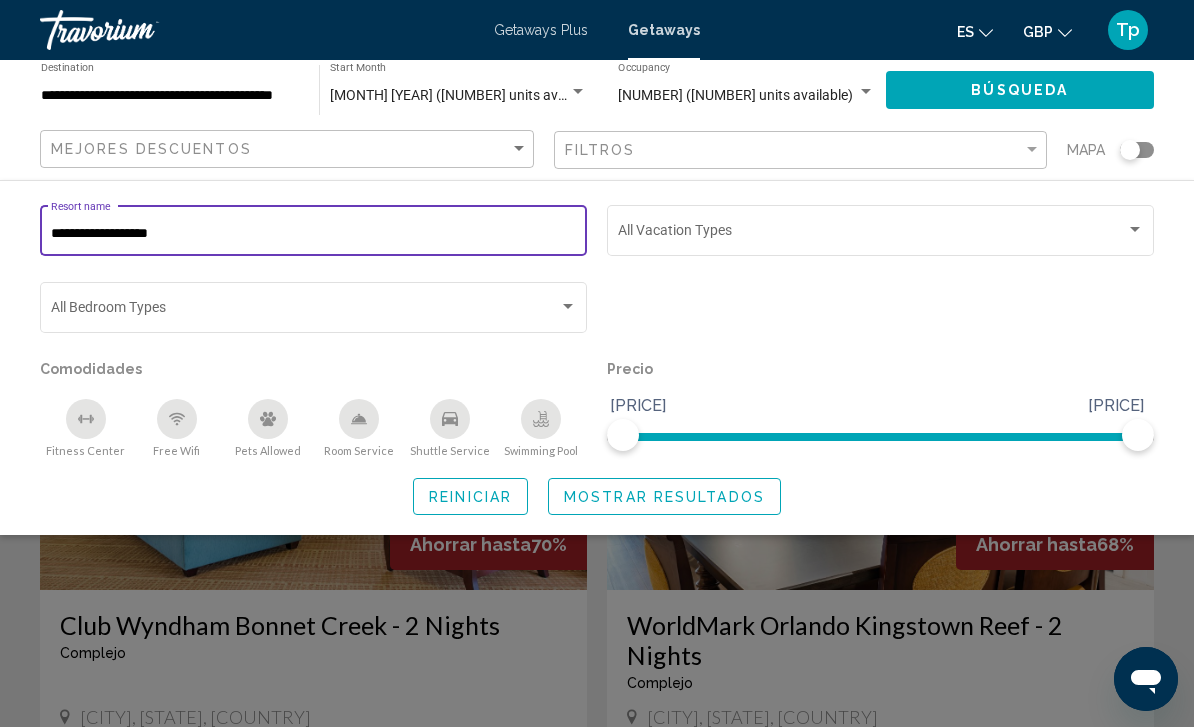 type on "**********" 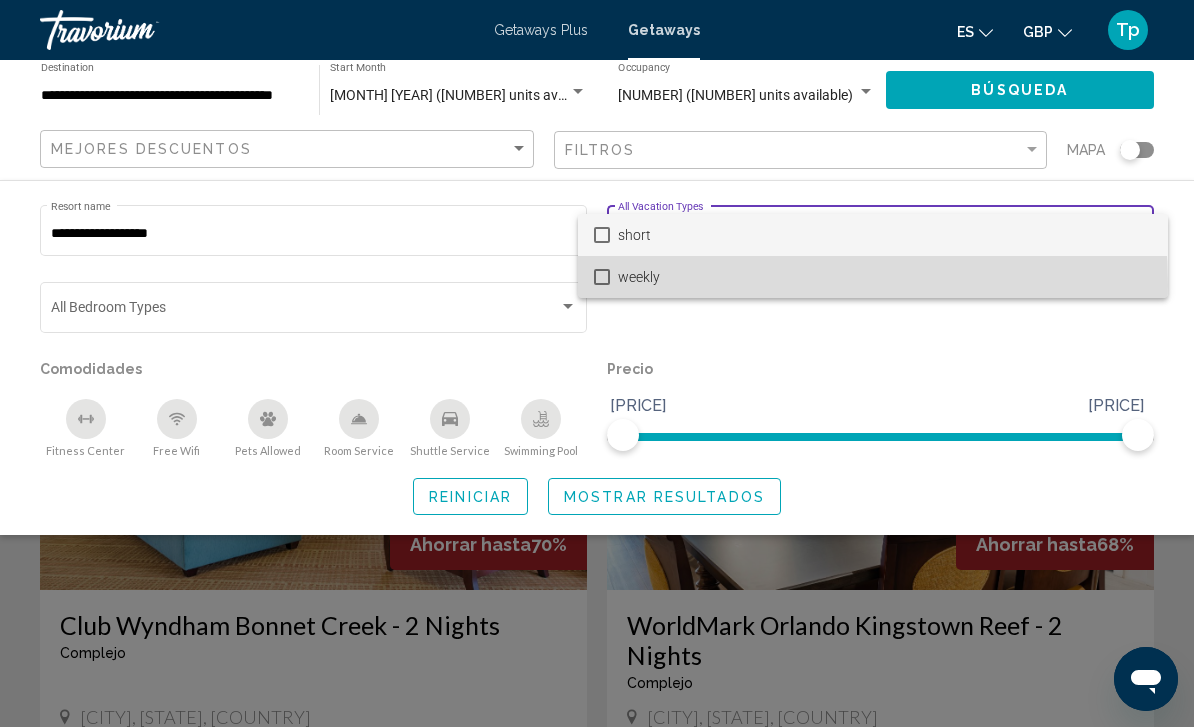 click on "weekly" at bounding box center (885, 277) 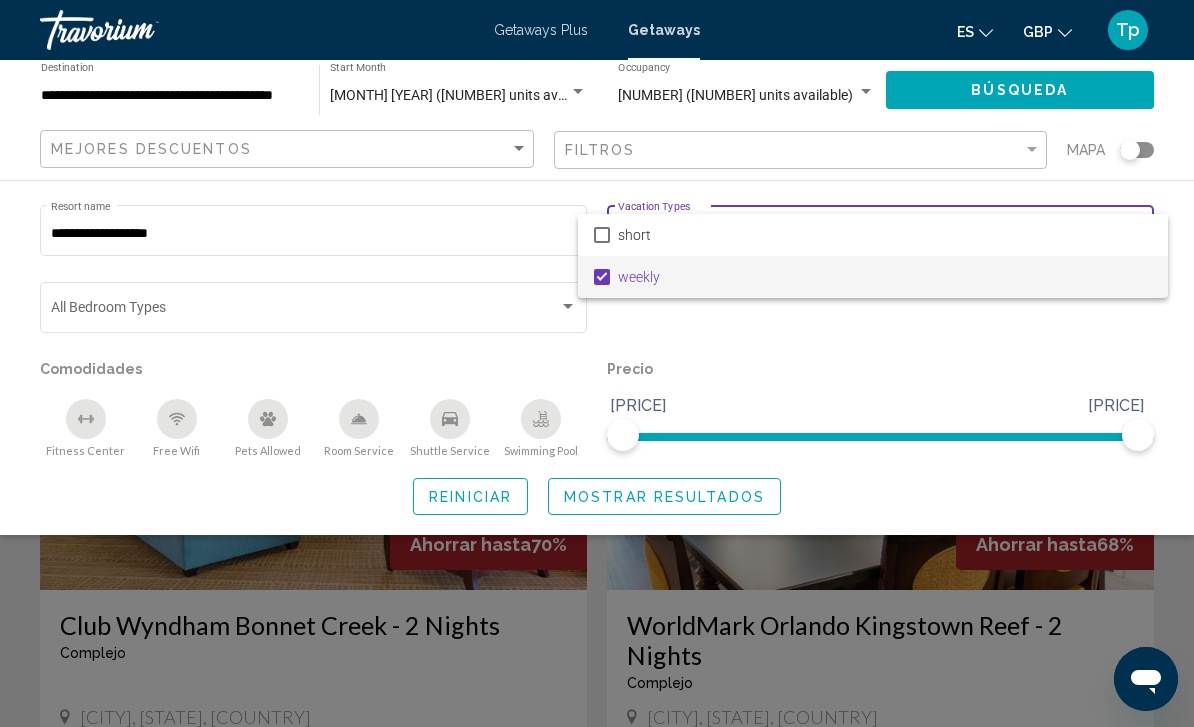 click at bounding box center [597, 363] 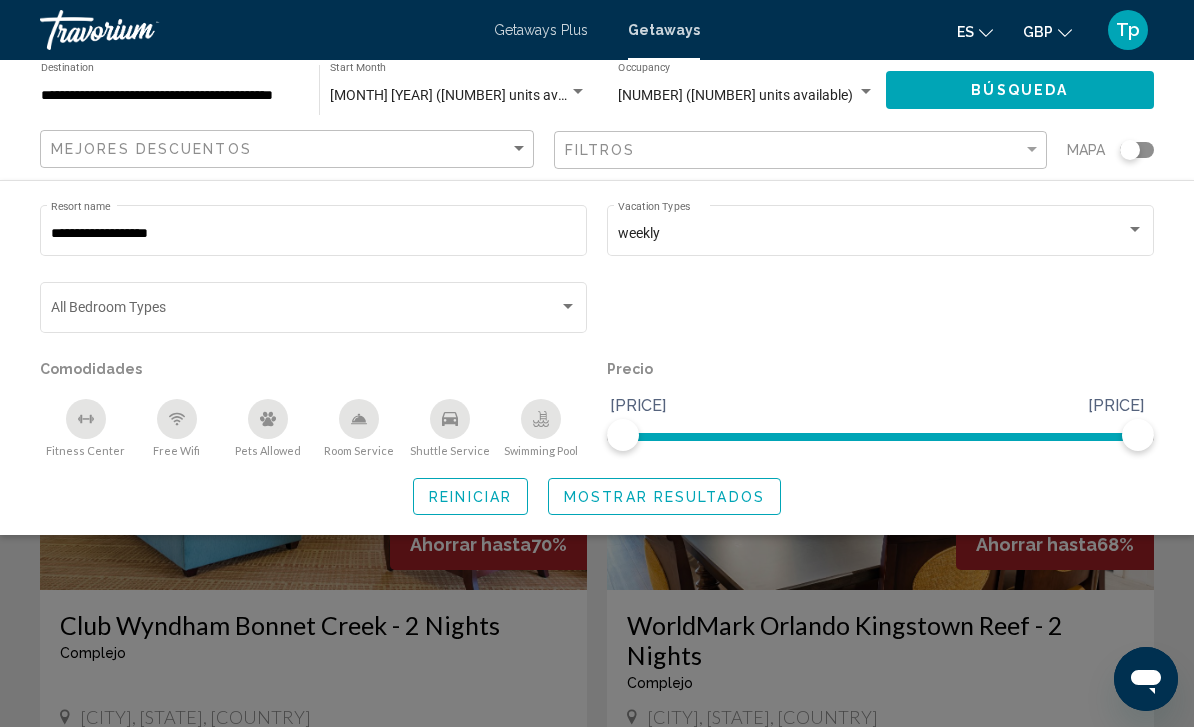 click at bounding box center [314, 311] 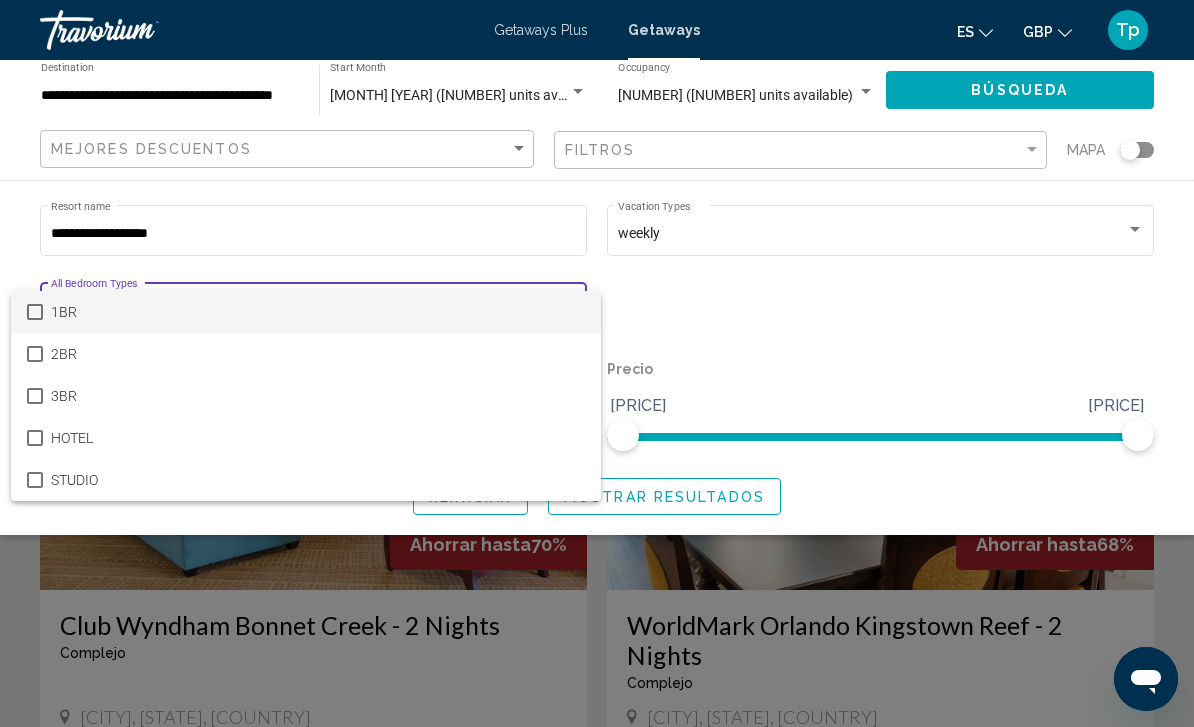 click at bounding box center (597, 363) 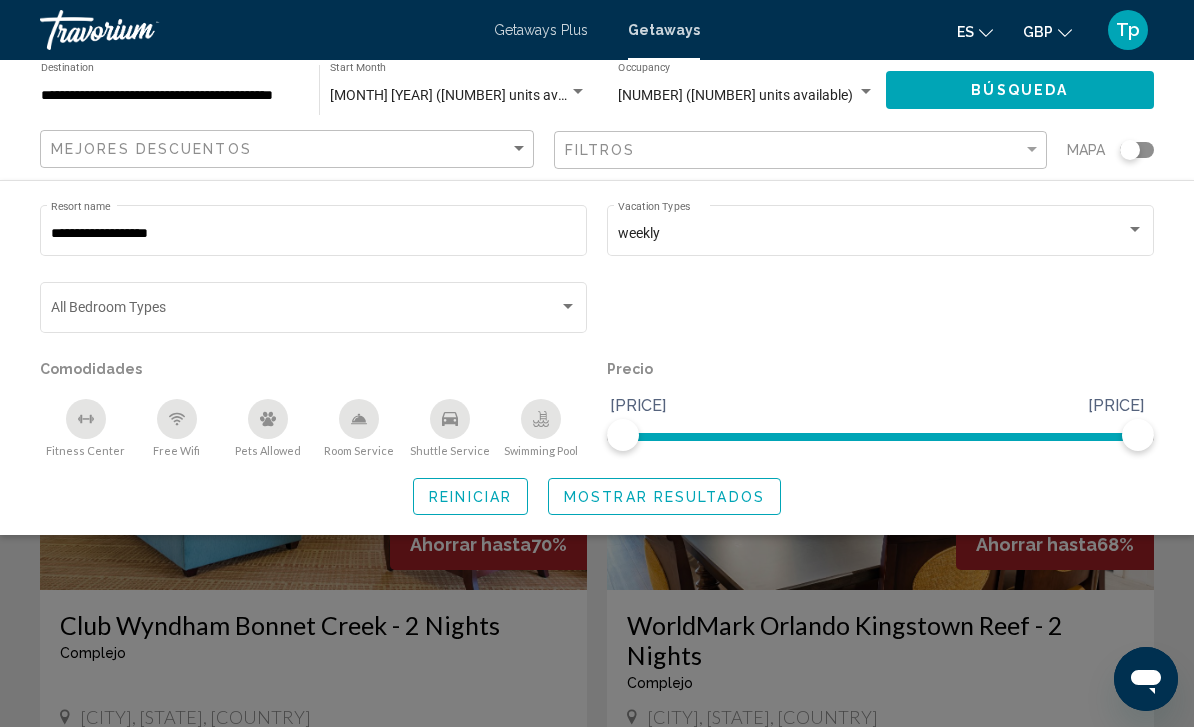 click on "Mostrar resultados" 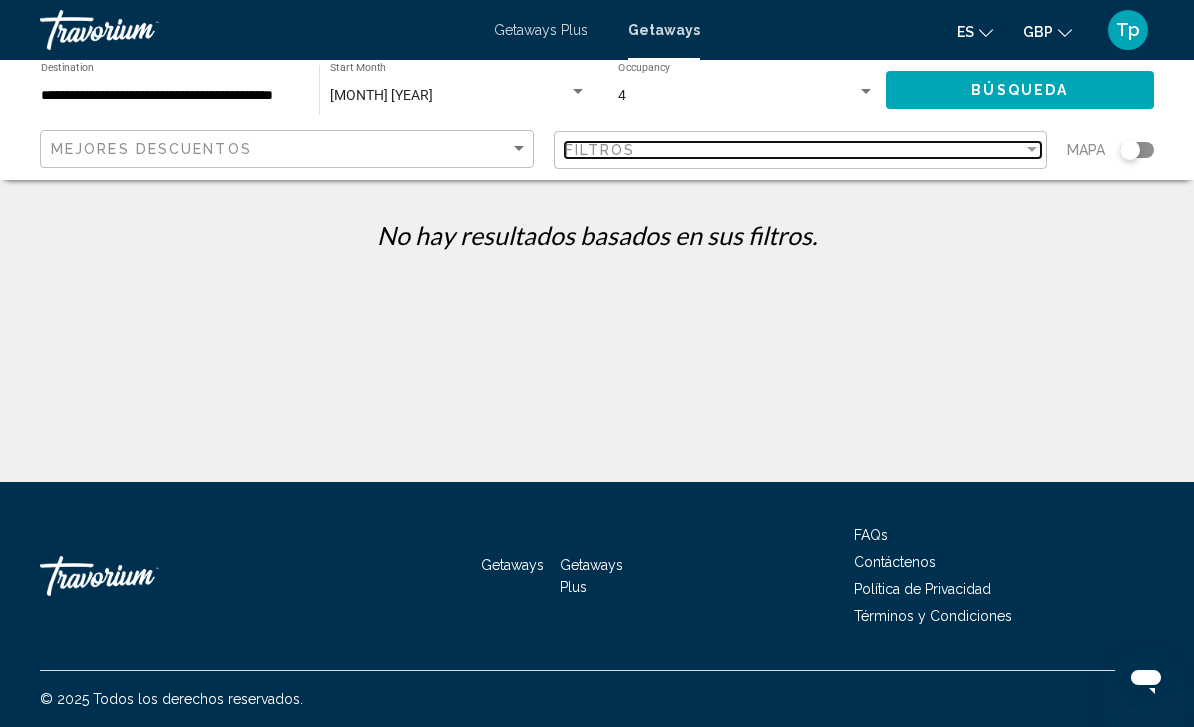 click on "Filtros" at bounding box center (600, 150) 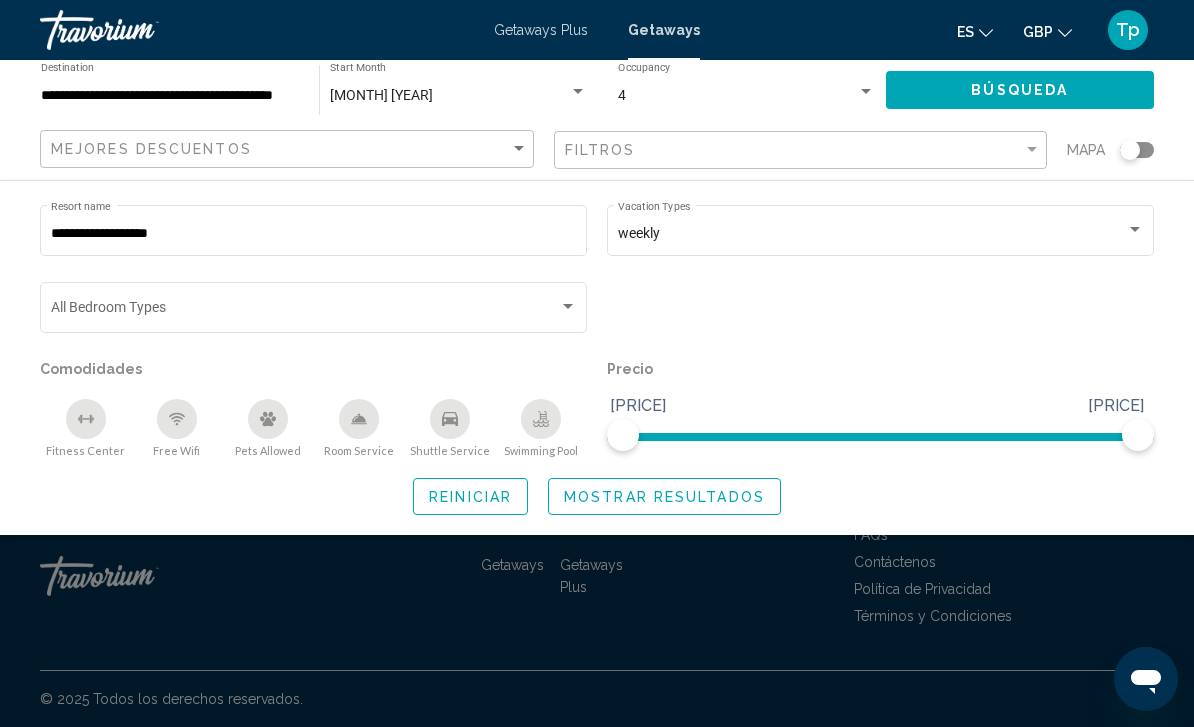 click on "**********" at bounding box center [314, 234] 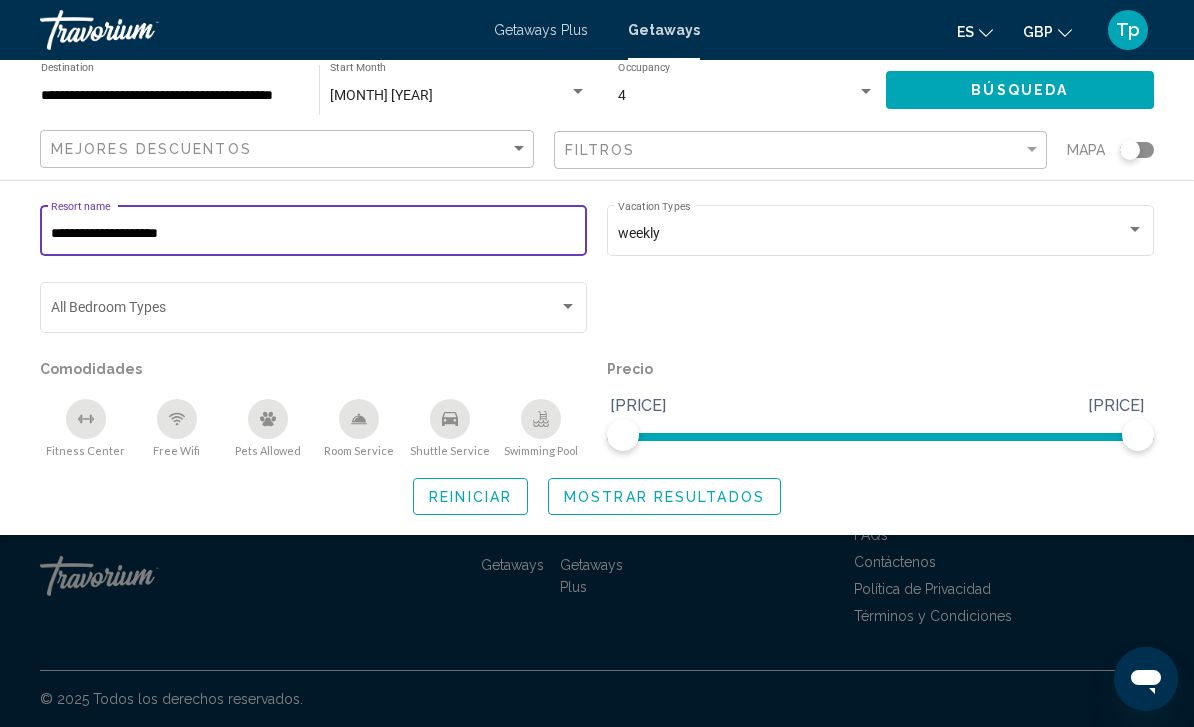 type on "**********" 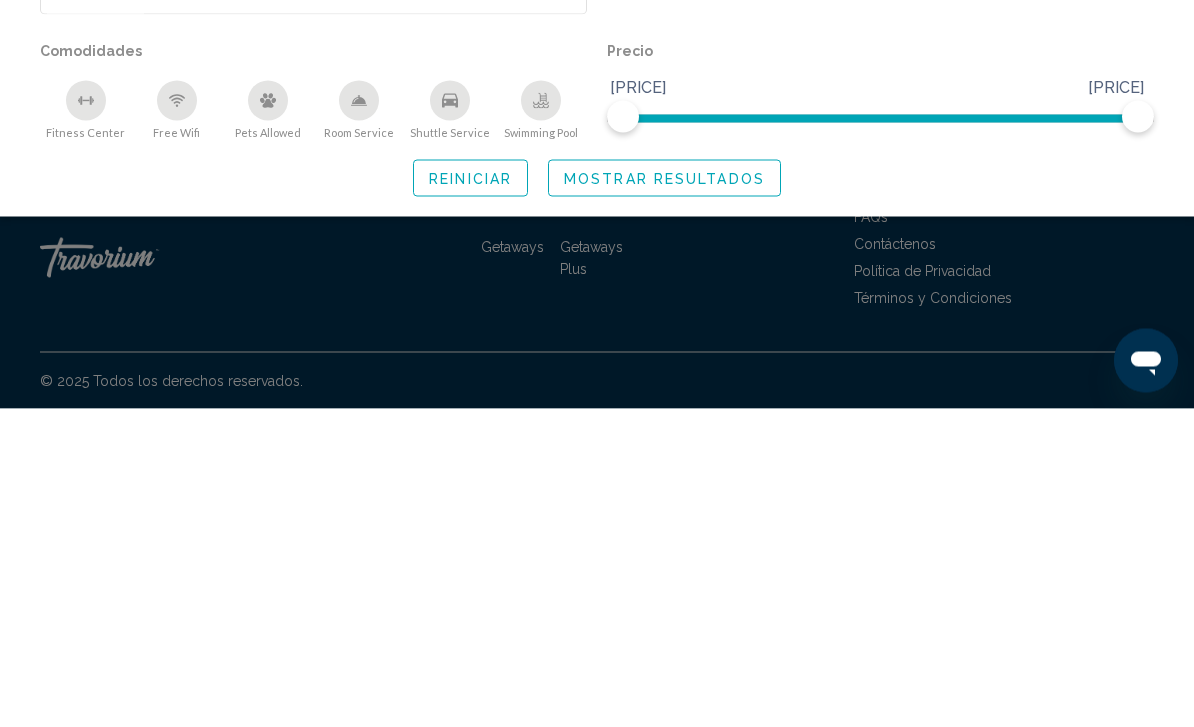click on "Mostrar resultados" 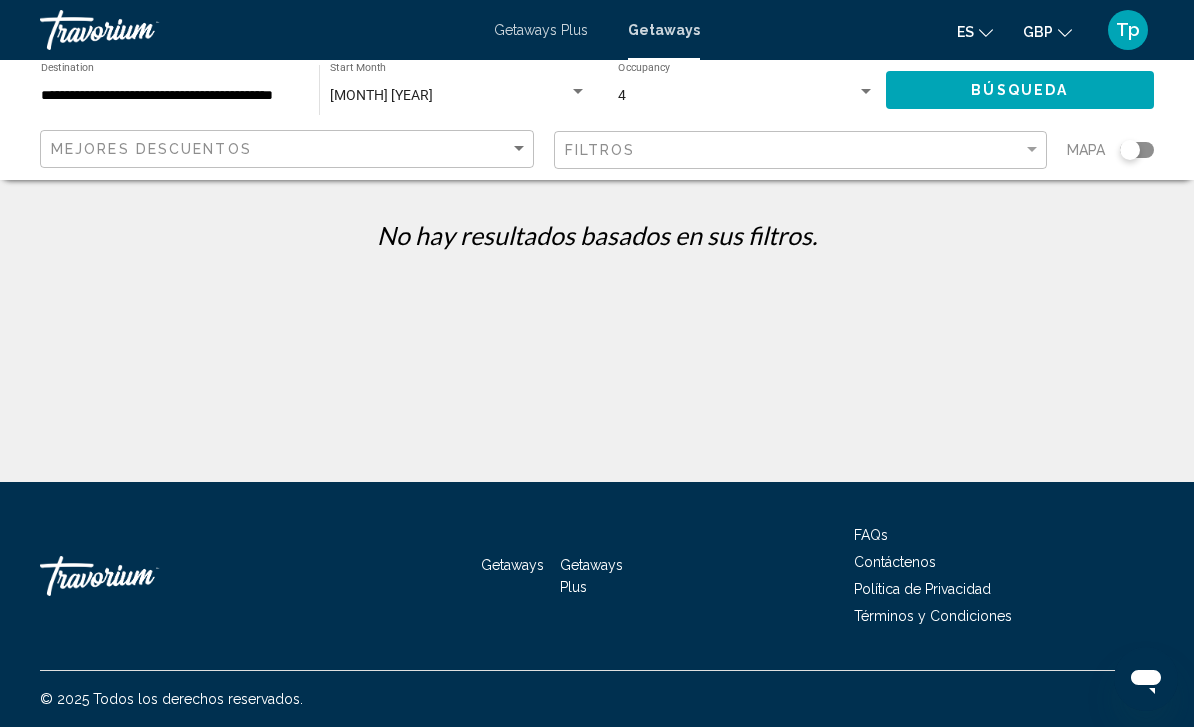 scroll, scrollTop: 0, scrollLeft: 0, axis: both 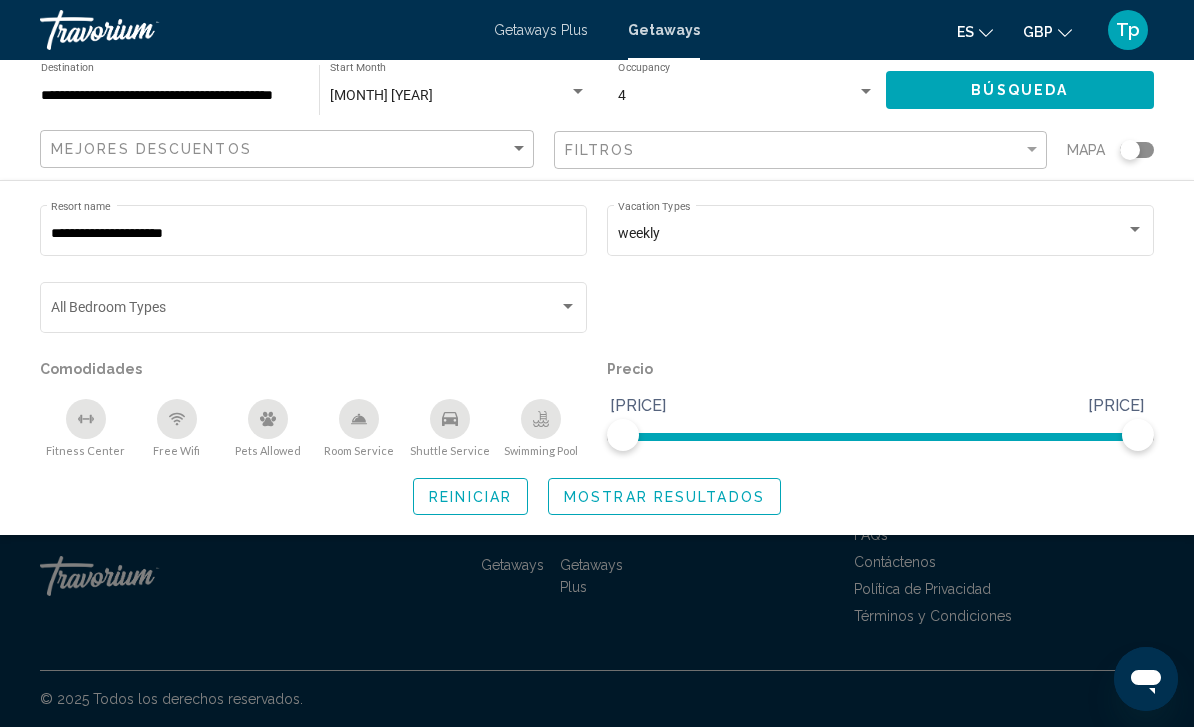 click on "**********" at bounding box center (314, 234) 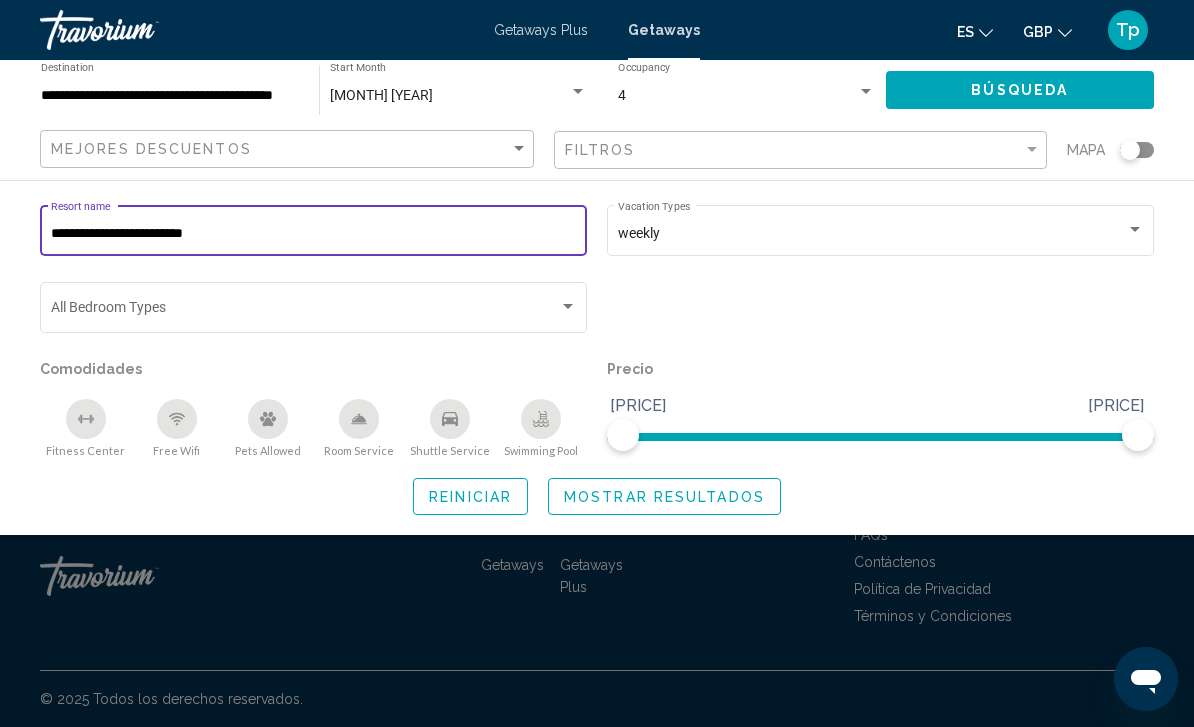 type on "**********" 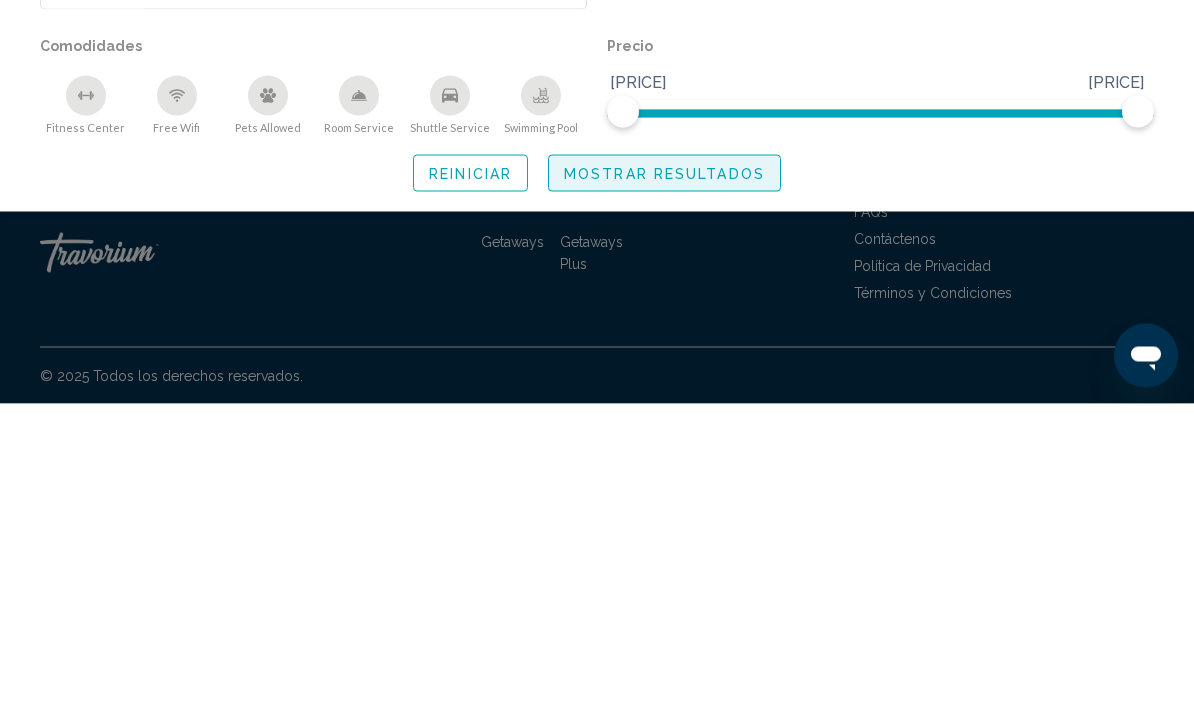 click on "Mostrar resultados" 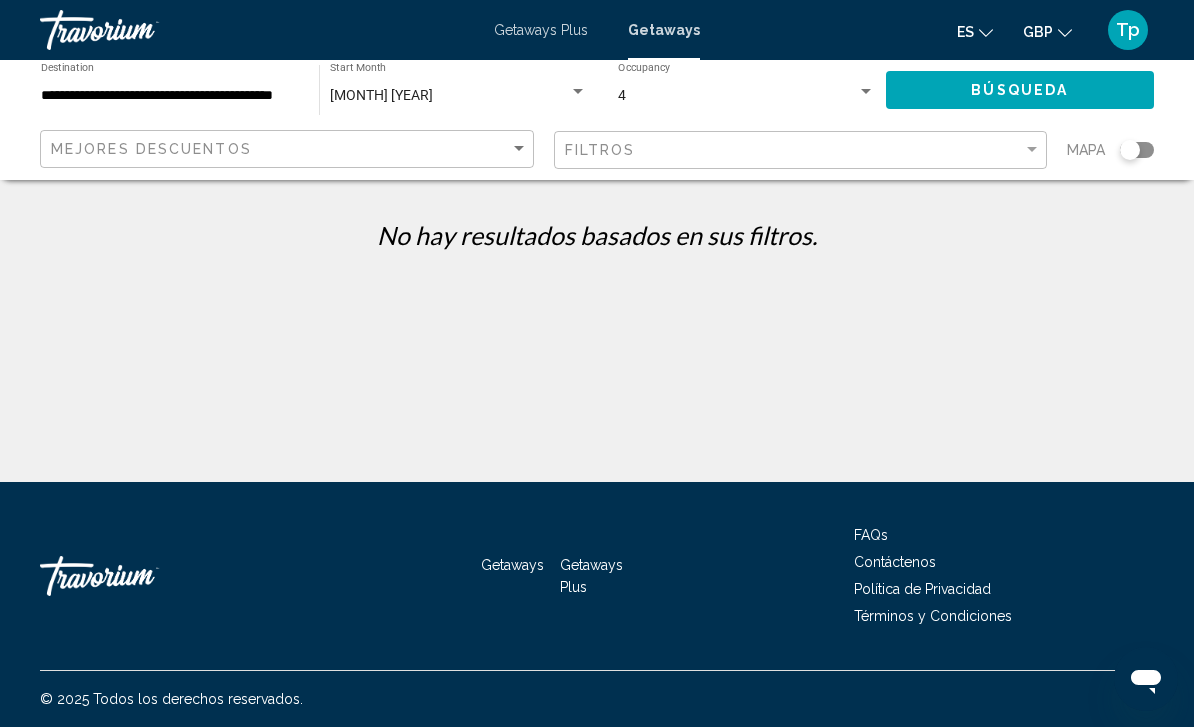 scroll, scrollTop: 0, scrollLeft: 0, axis: both 